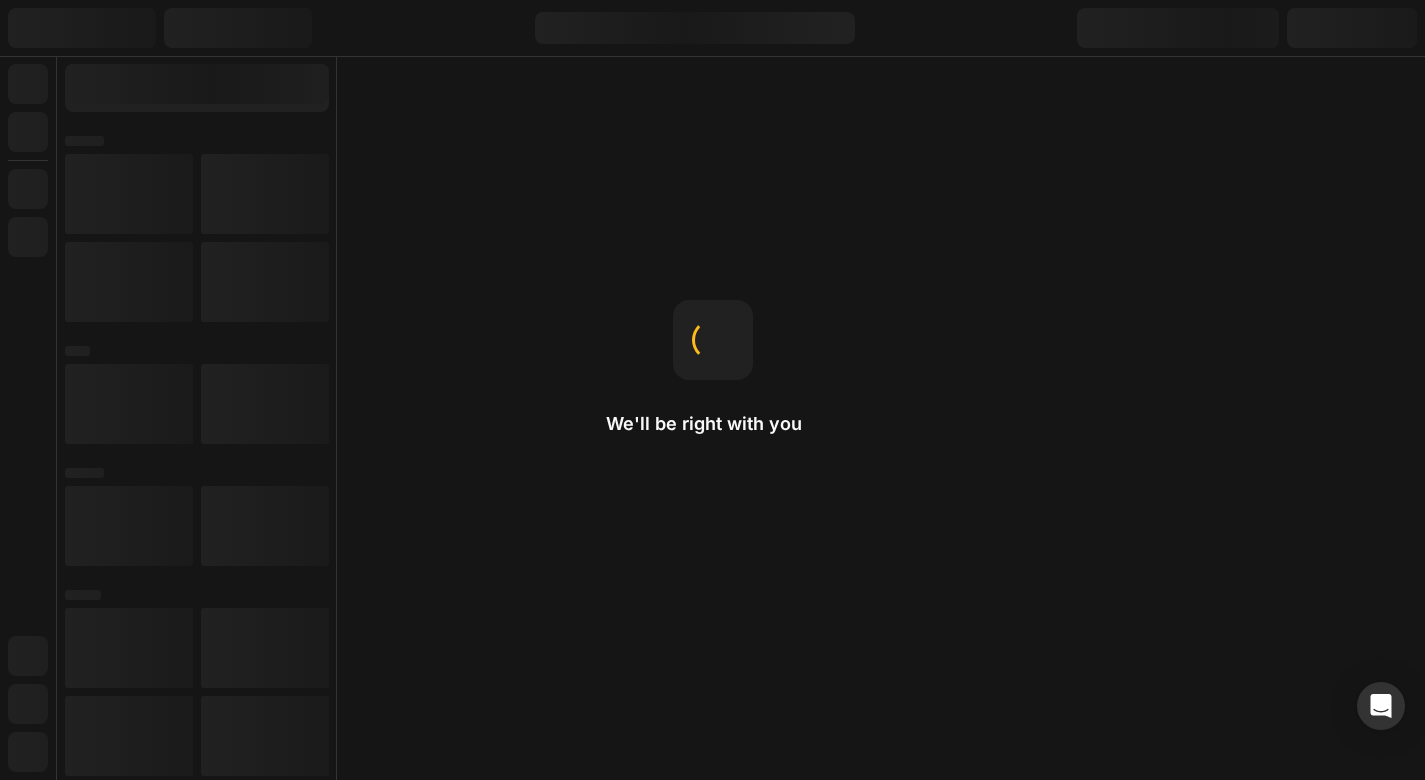 scroll, scrollTop: 0, scrollLeft: 0, axis: both 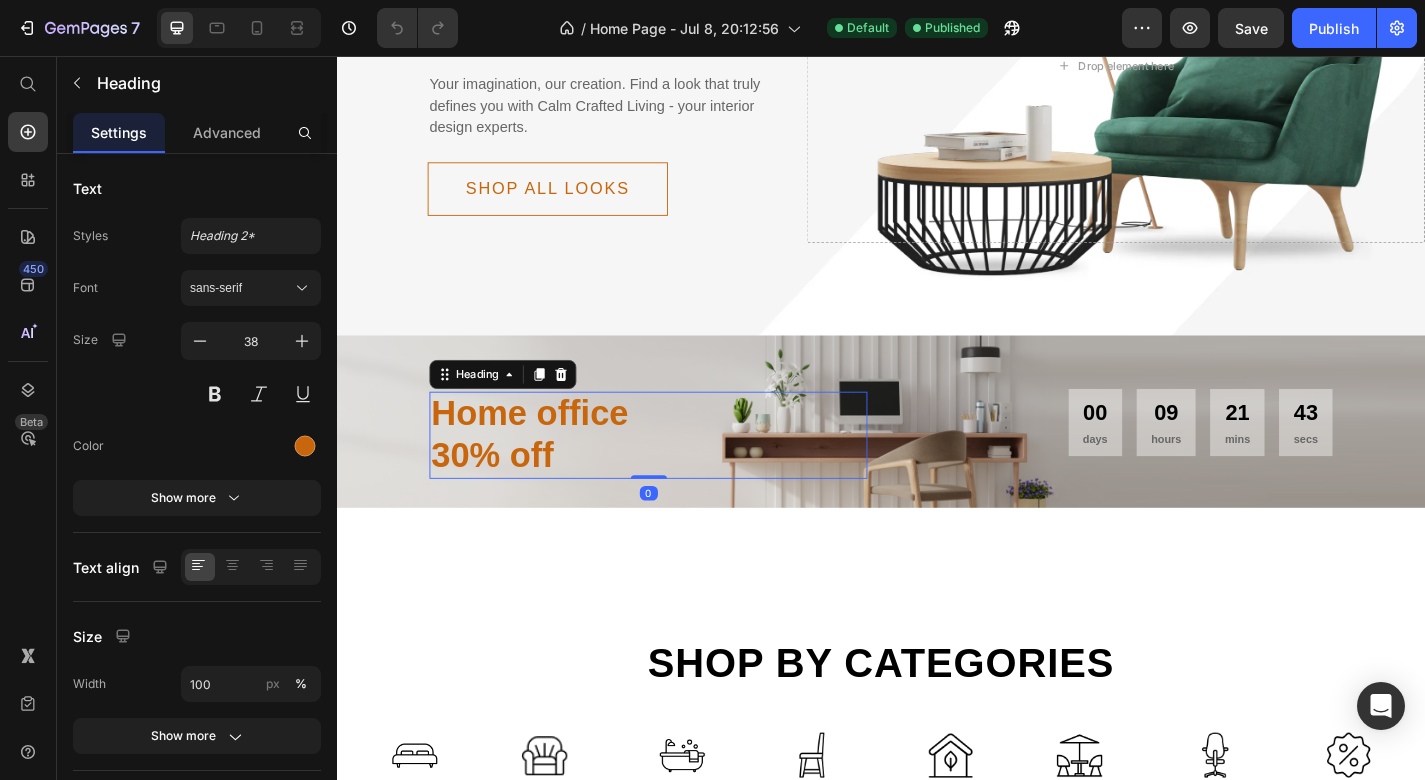 click on "Home office 30% off" at bounding box center (680, 473) 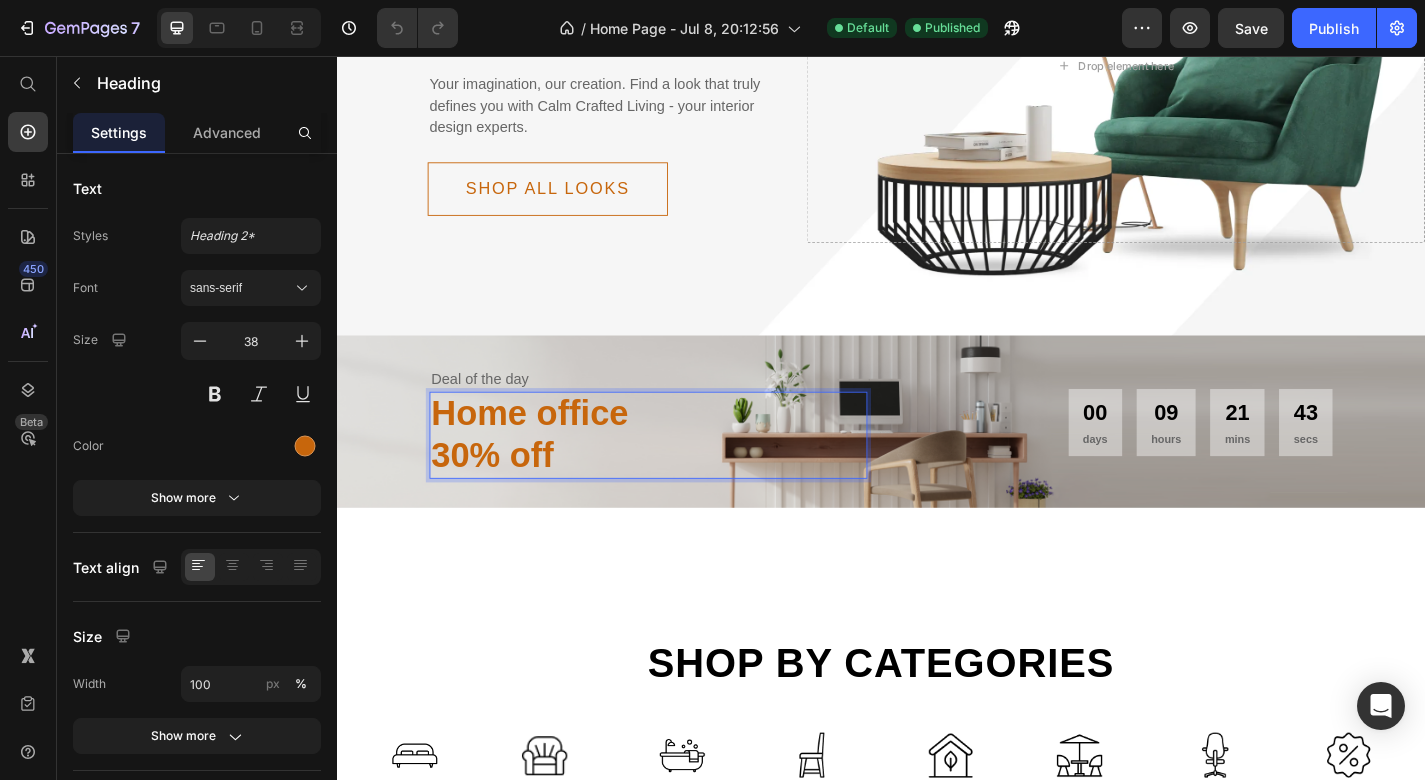 click on "30% off" at bounding box center [680, 497] 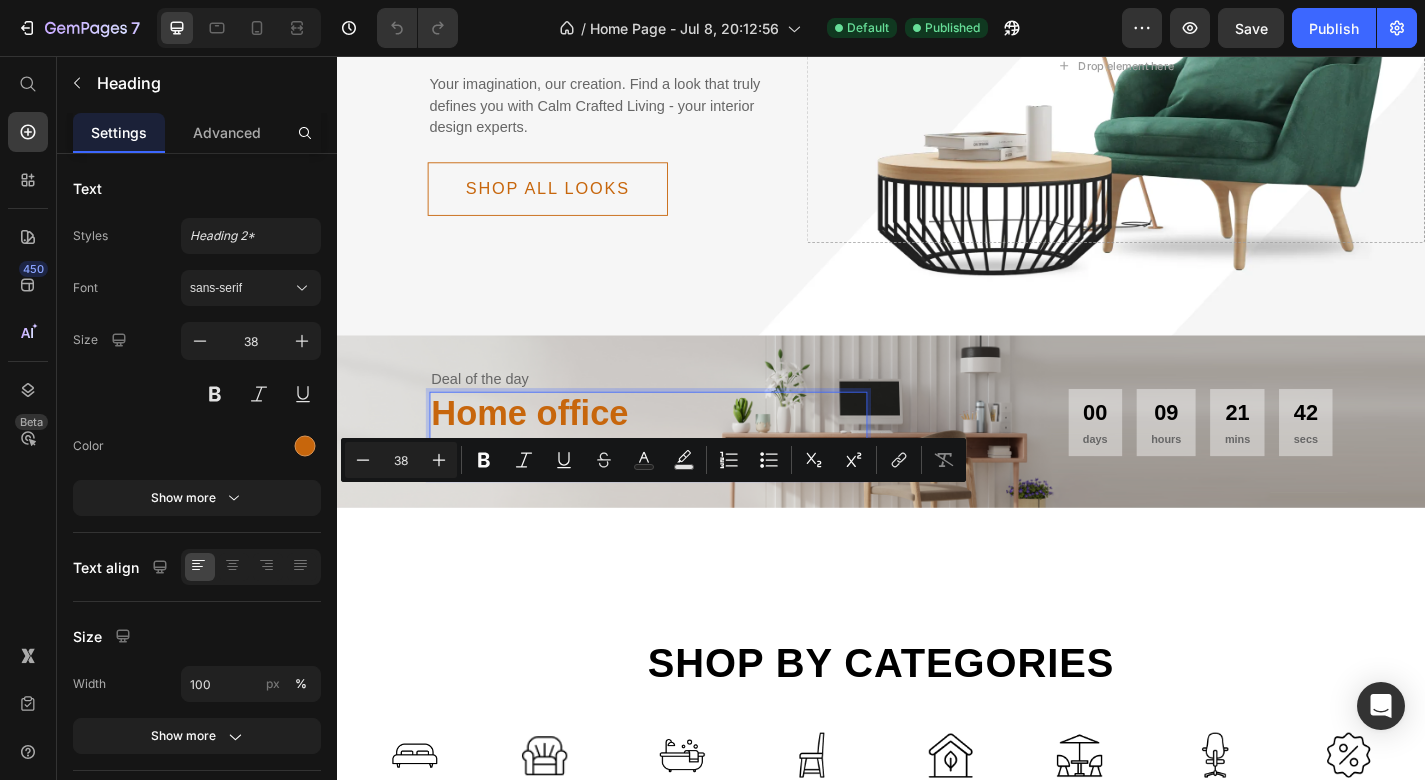 click on "30% off" at bounding box center [680, 497] 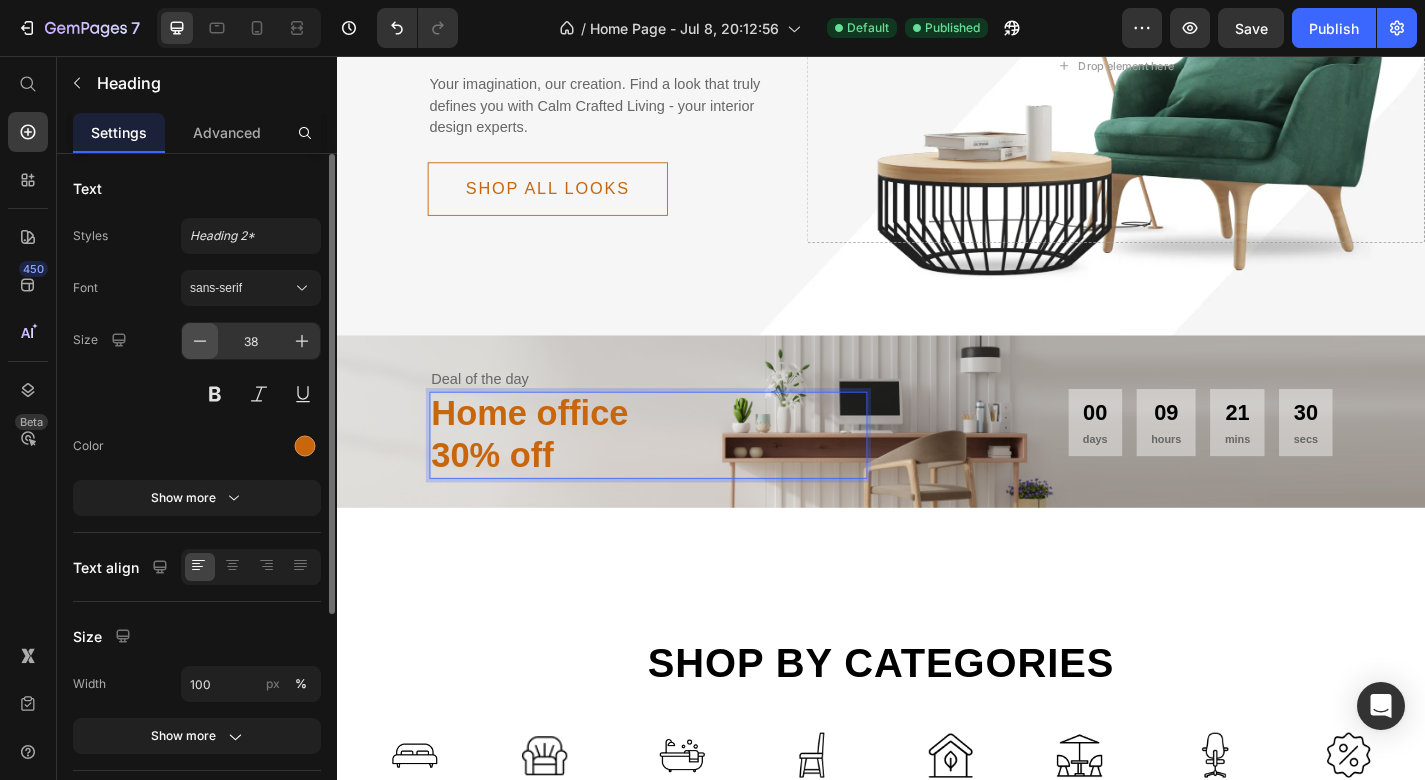 click 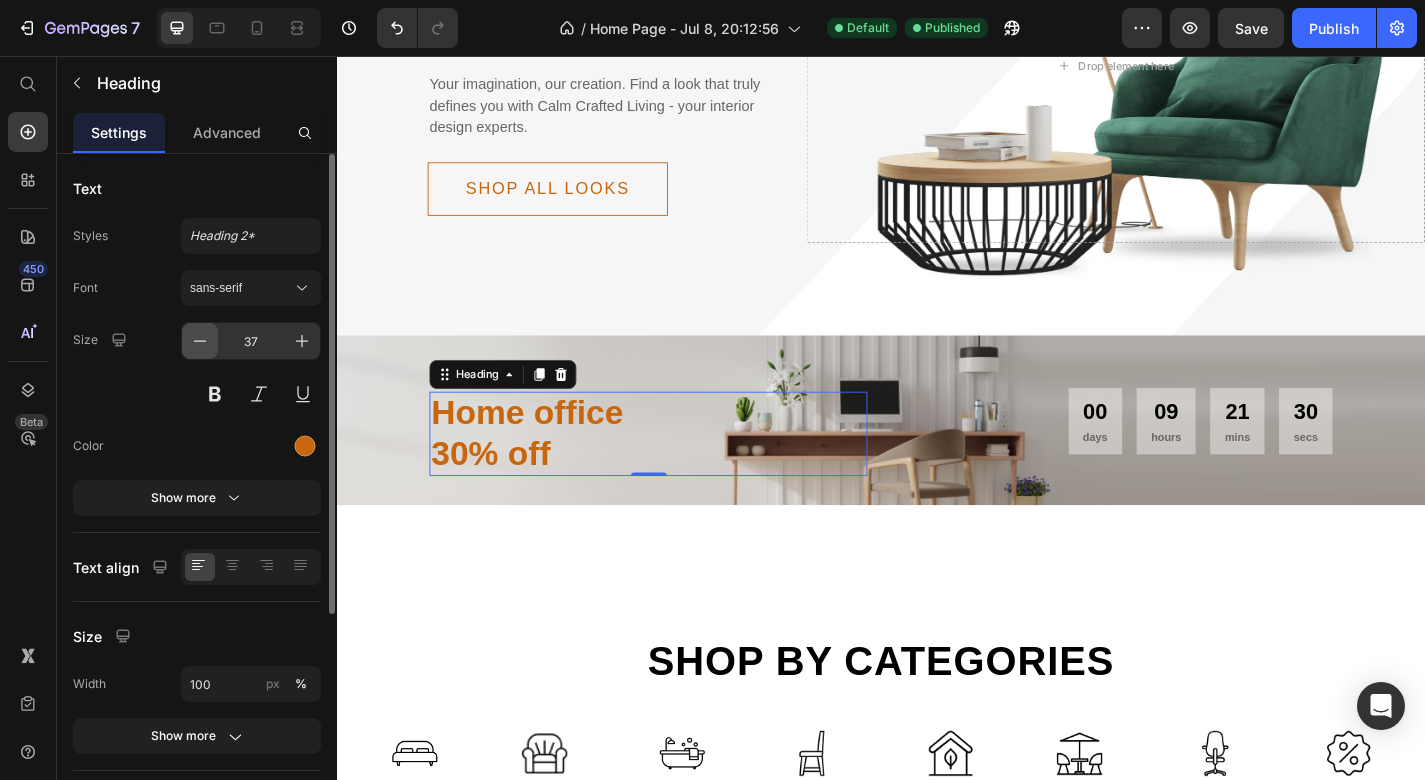 click 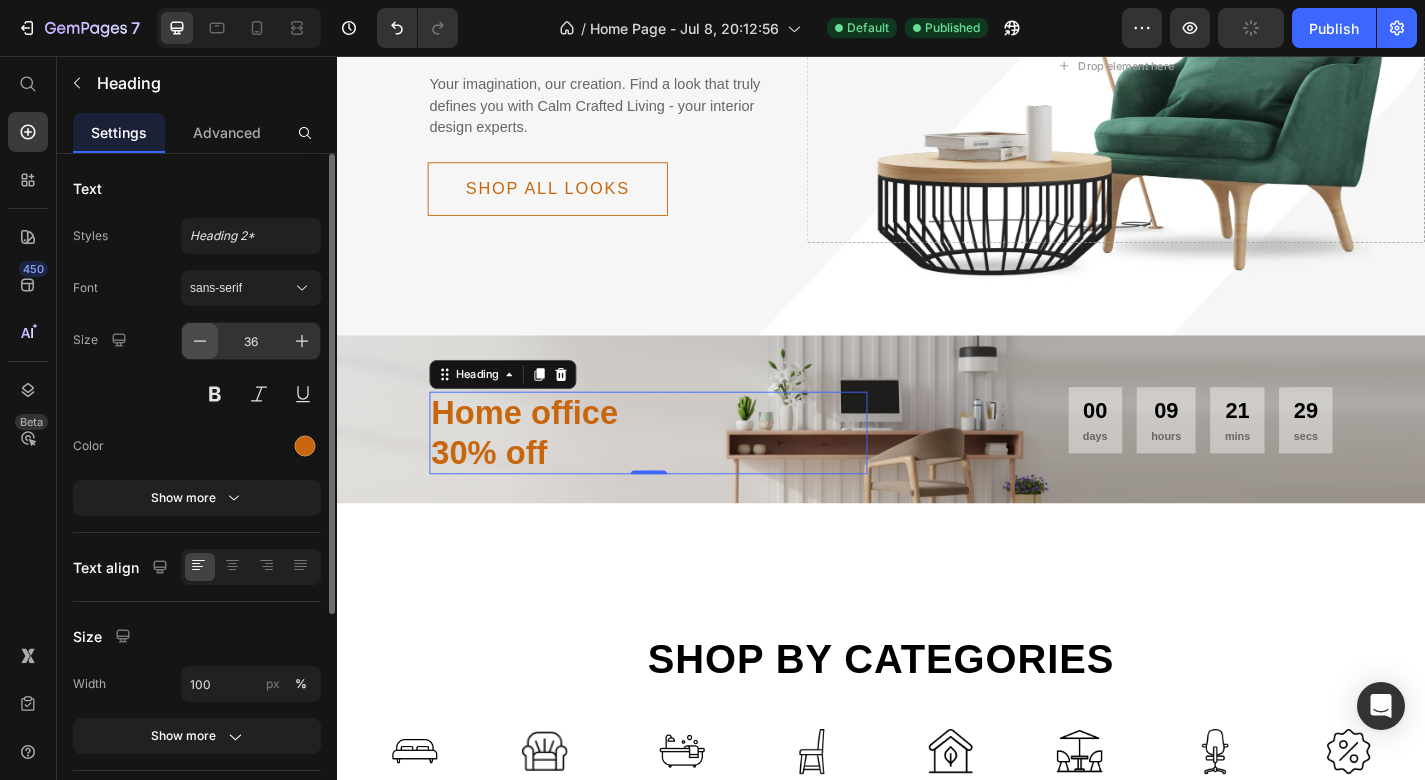 click 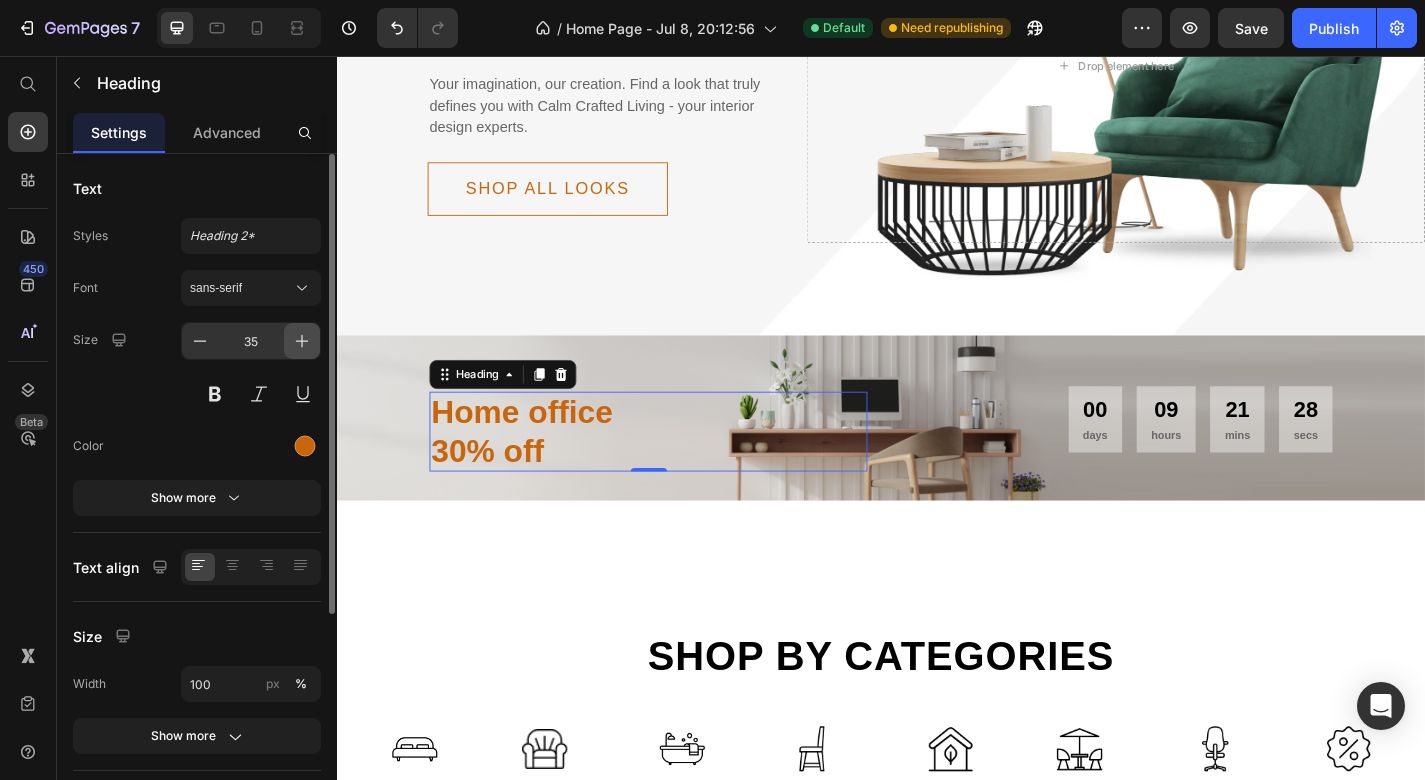 click 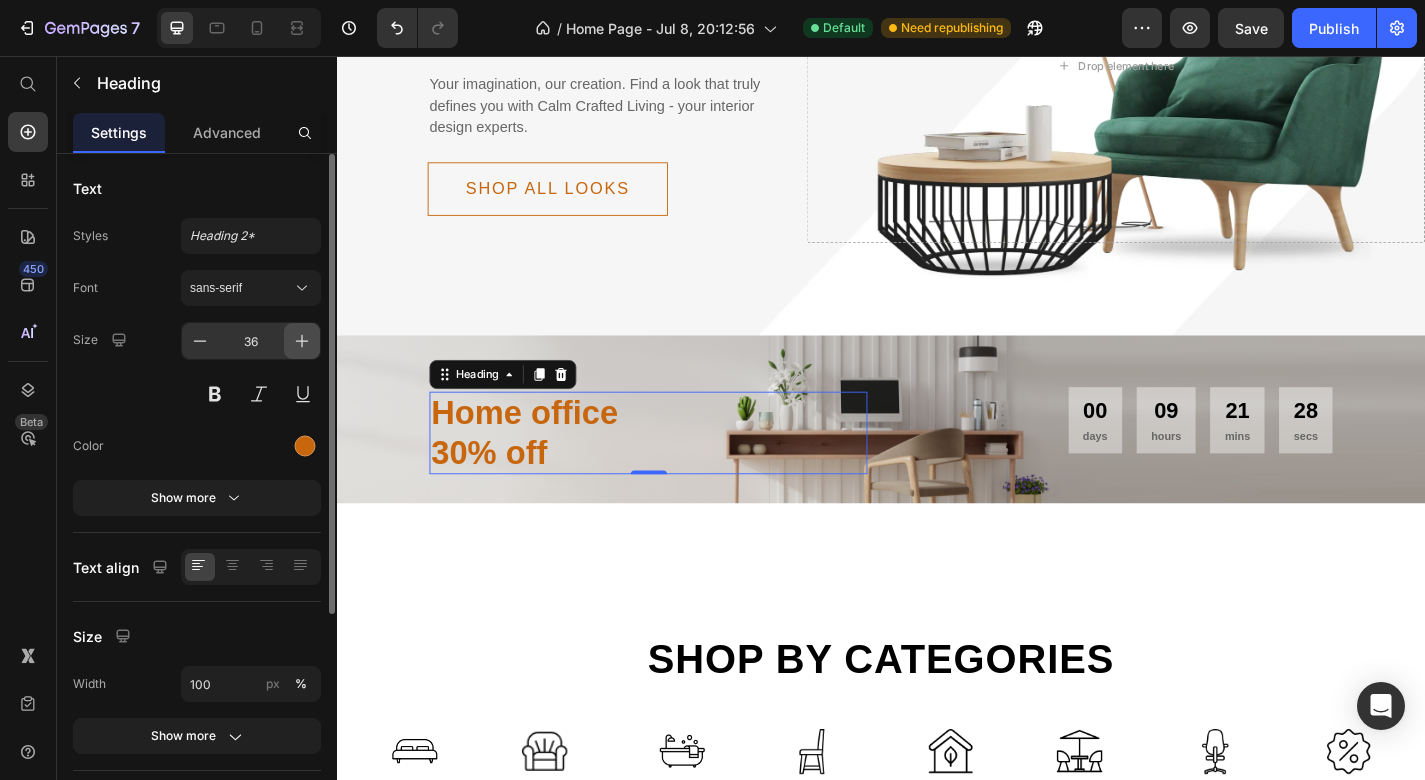 click 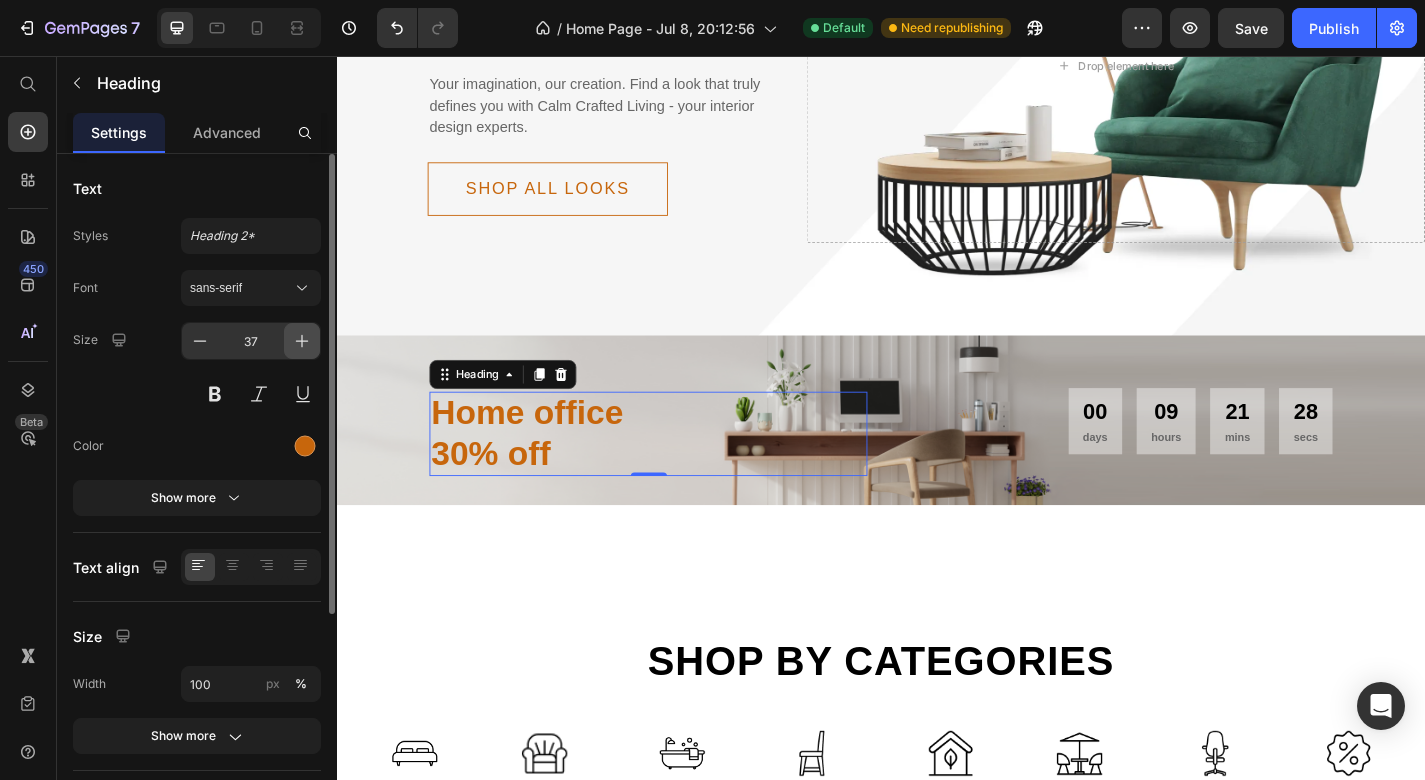 click 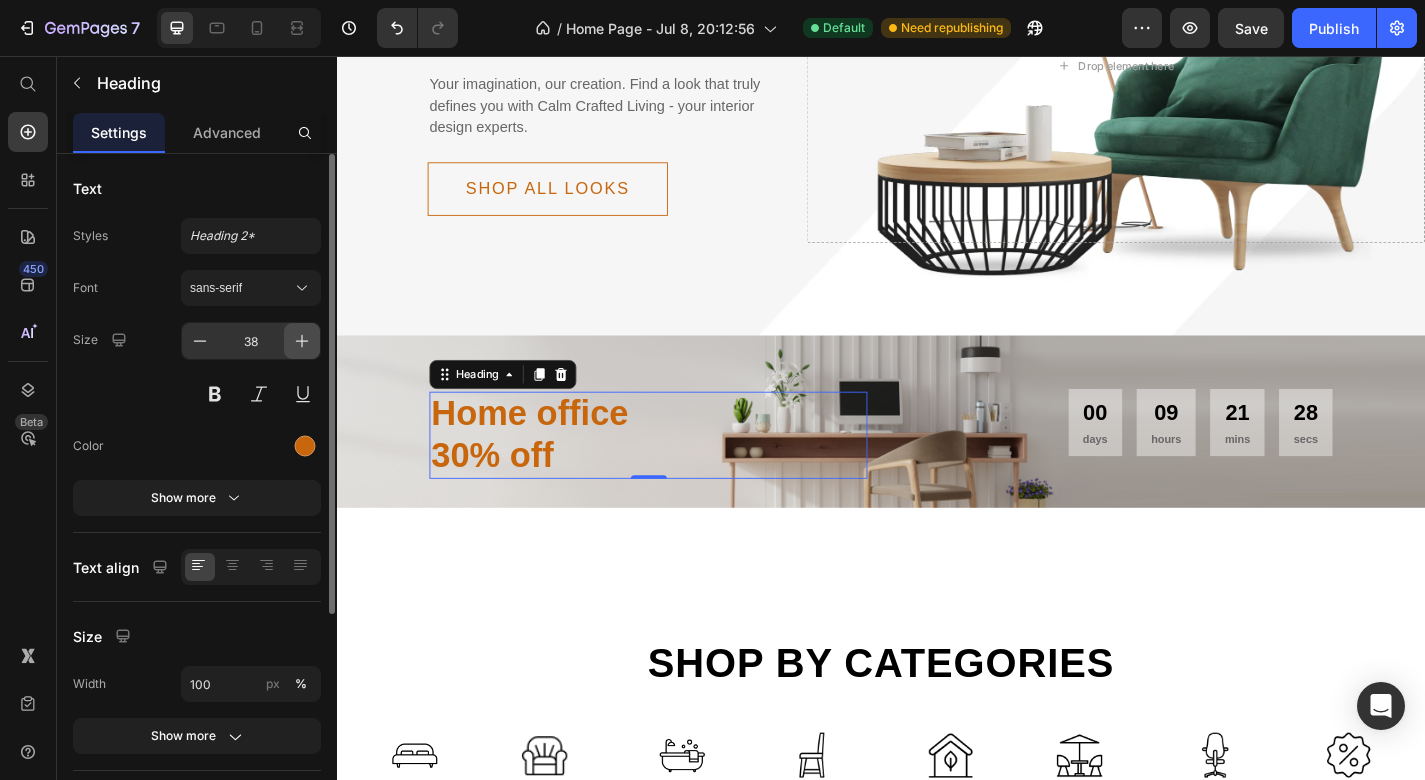 click 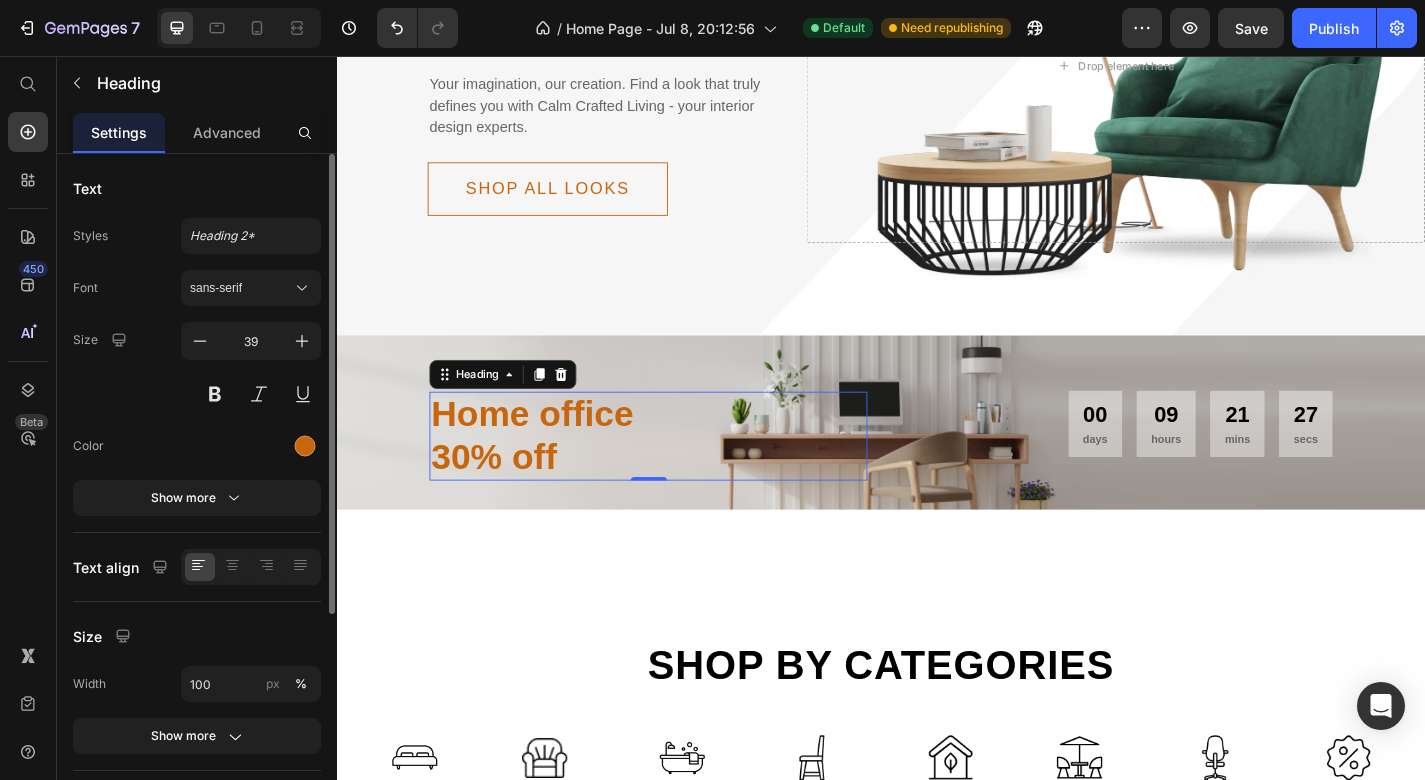 click on "Size 39" at bounding box center (197, 367) 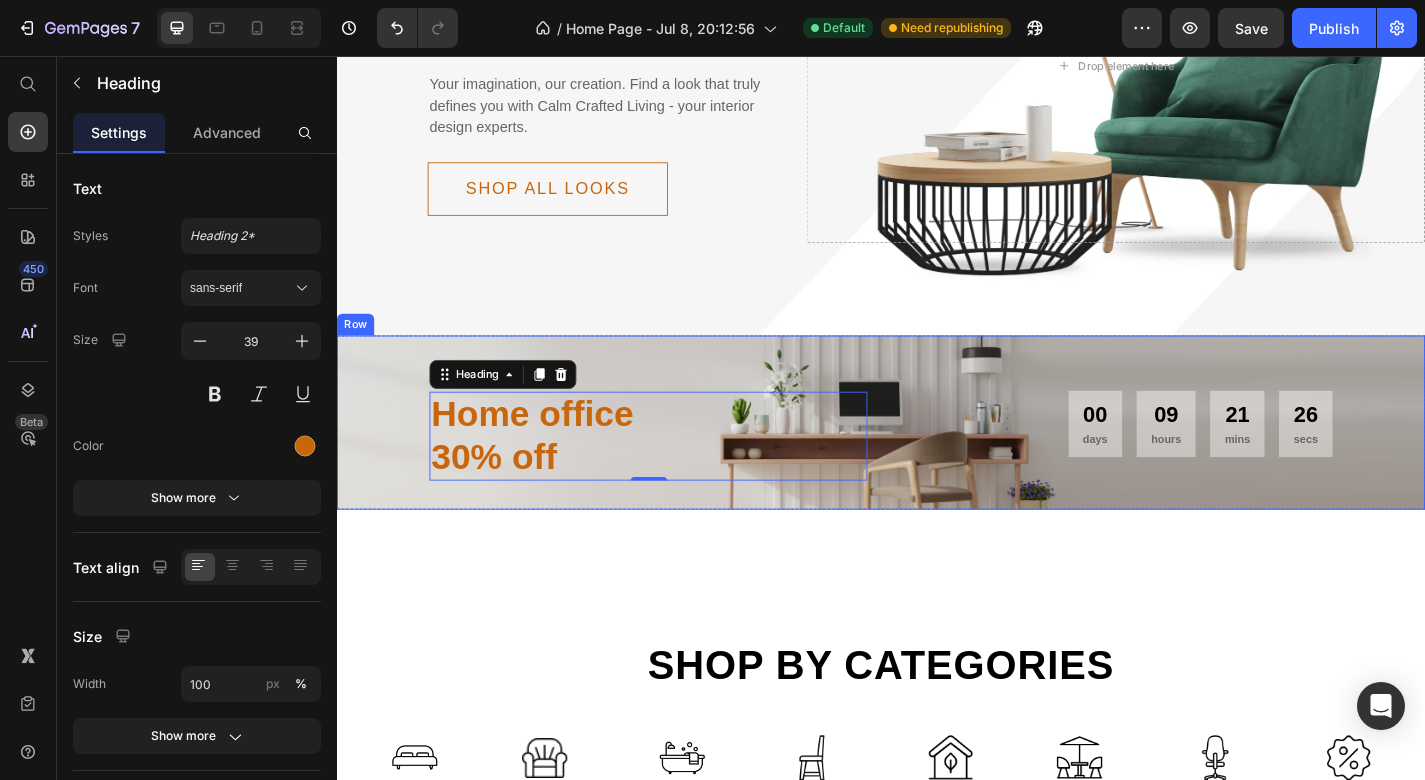 click on "Deal of the day Text Home office 30% off  Heading   0 00 days 09 hours 21 mins 26 secs CountDown Timer Row" at bounding box center [937, 460] 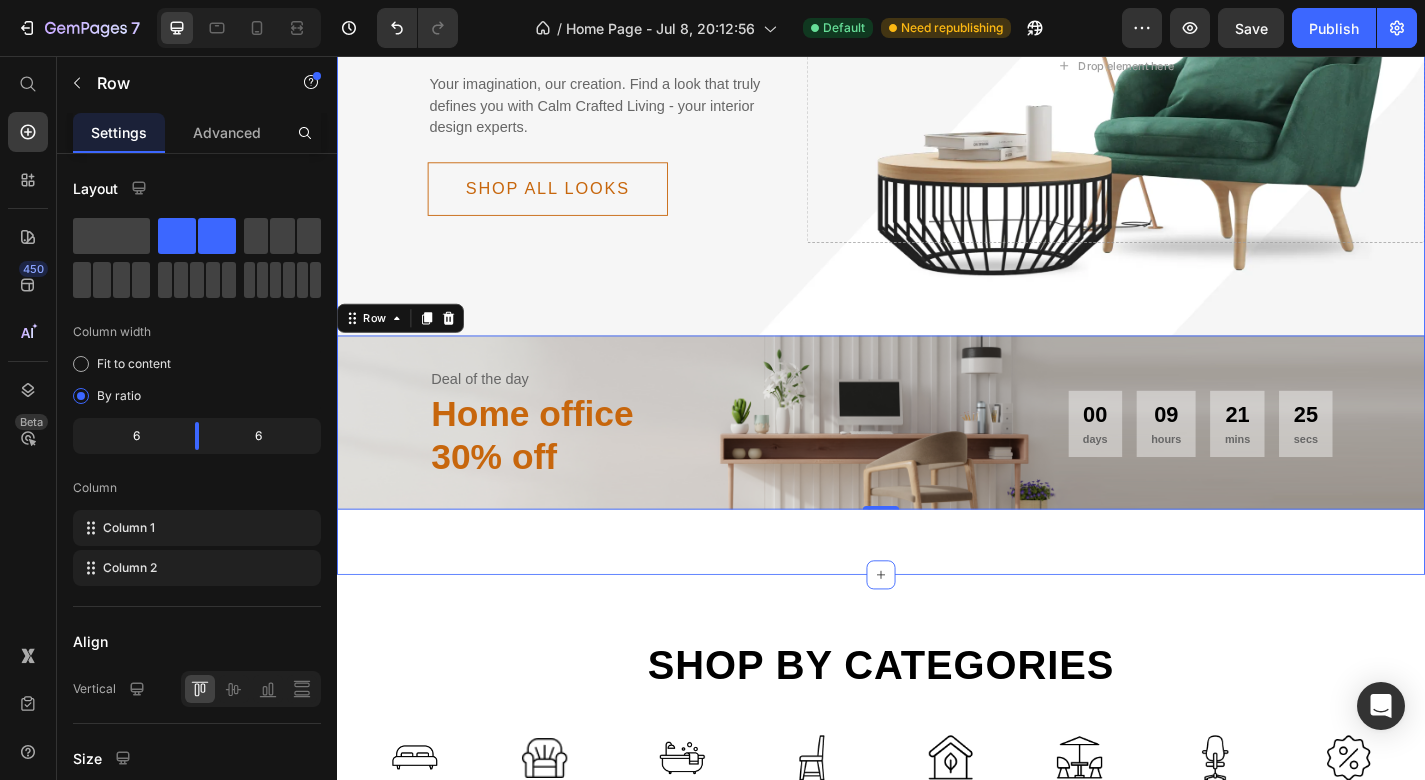 click on "Delicately designed & ethically crafted Text Everything  your home deserves Heading Your imagination, our creation. Find a look that truly defines you with Calm Crafted Living - your interior design experts. Text Shop all looks Button Row
Drop element here Row Row Deal of the day Text Home office 30% off  Heading 00 days 09 hours 21 mins 25 secs CountDown Timer Row   0 Row Section 1" at bounding box center (937, 194) 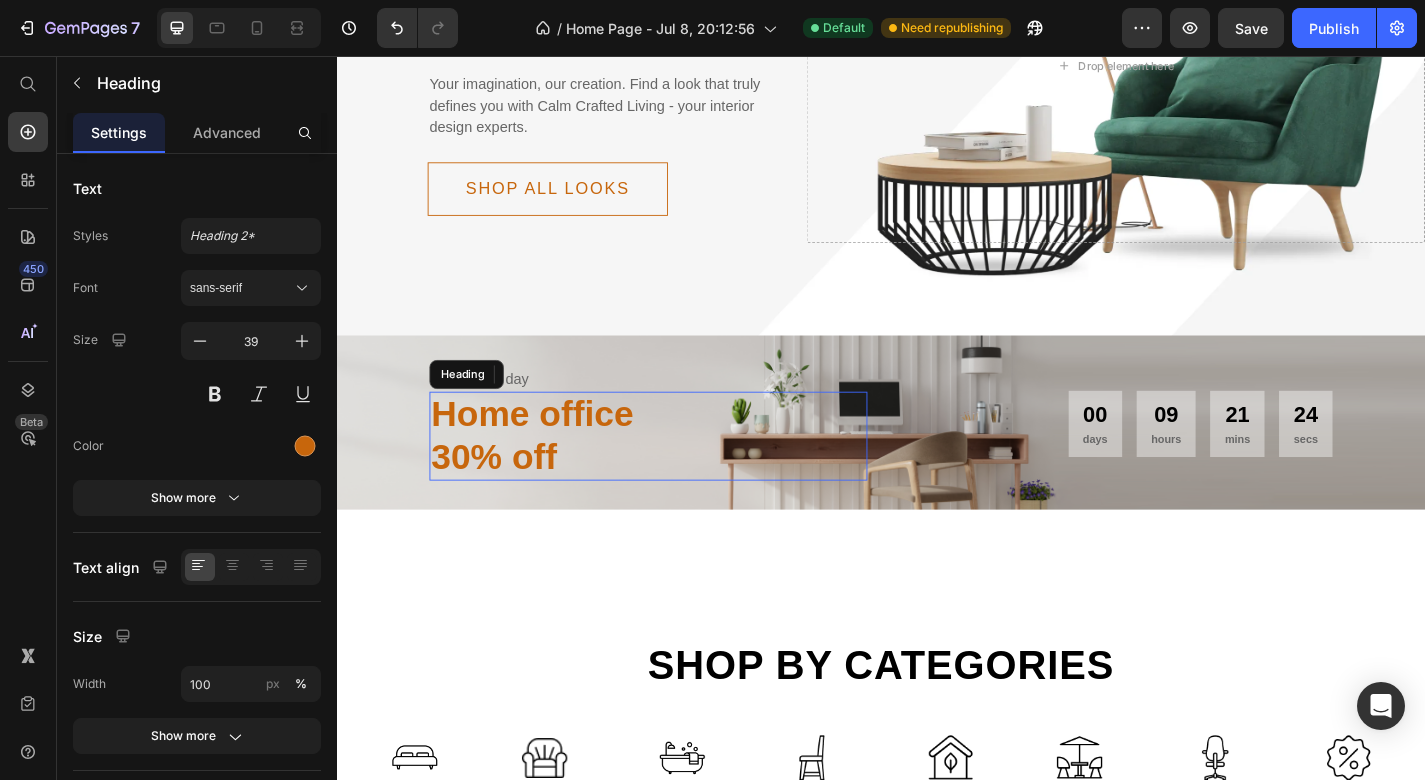 click on "Home office 30% off" at bounding box center (680, 475) 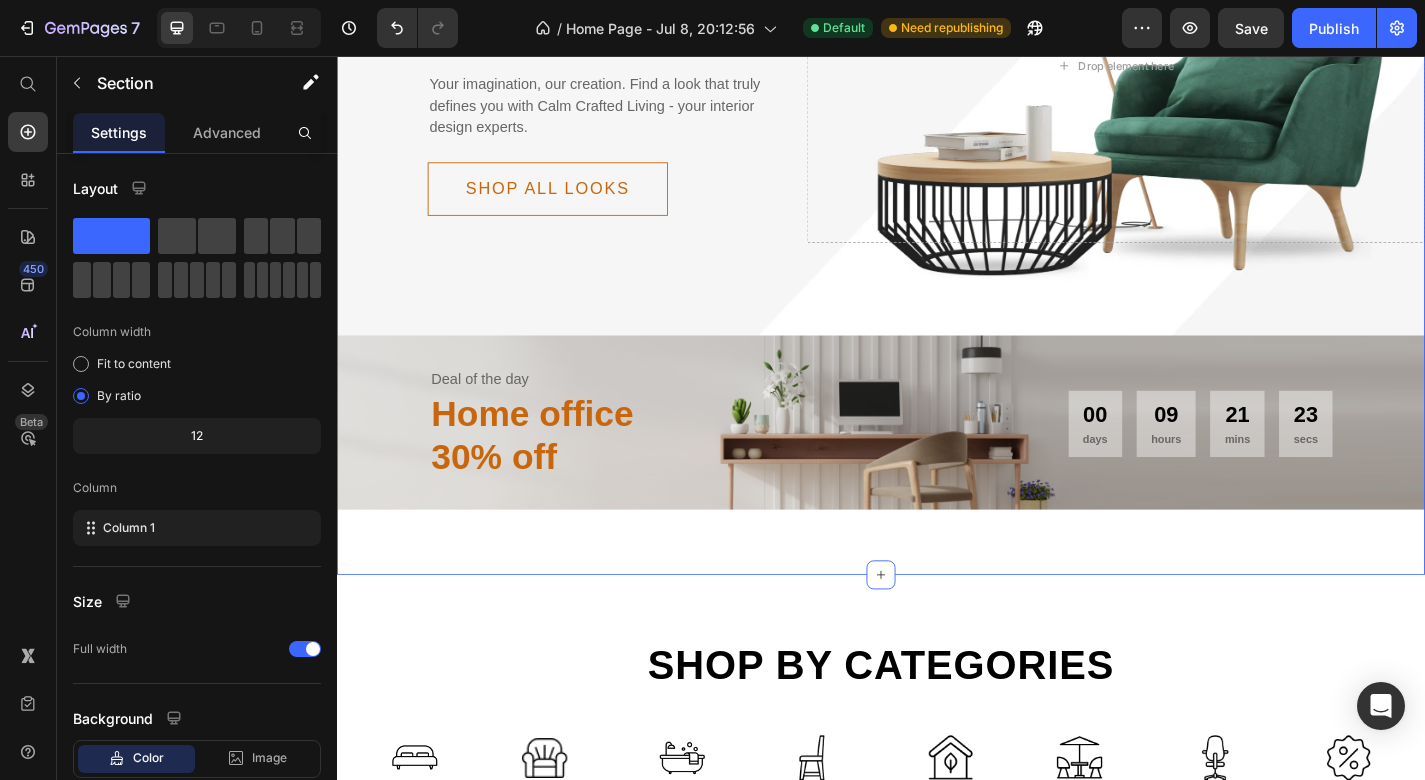 click on "Delicately designed & ethically crafted Text Everything  your home deserves Heading Your imagination, our creation. Find a look that truly defines you with Calm Crafted Living - your interior design experts. Text Shop all looks Button Row
Drop element here Row Row Deal of the day Text Home office 30% off  Heading   0 00 days 09 hours 21 mins 23 secs CountDown Timer Row Row Section 1" at bounding box center (937, 194) 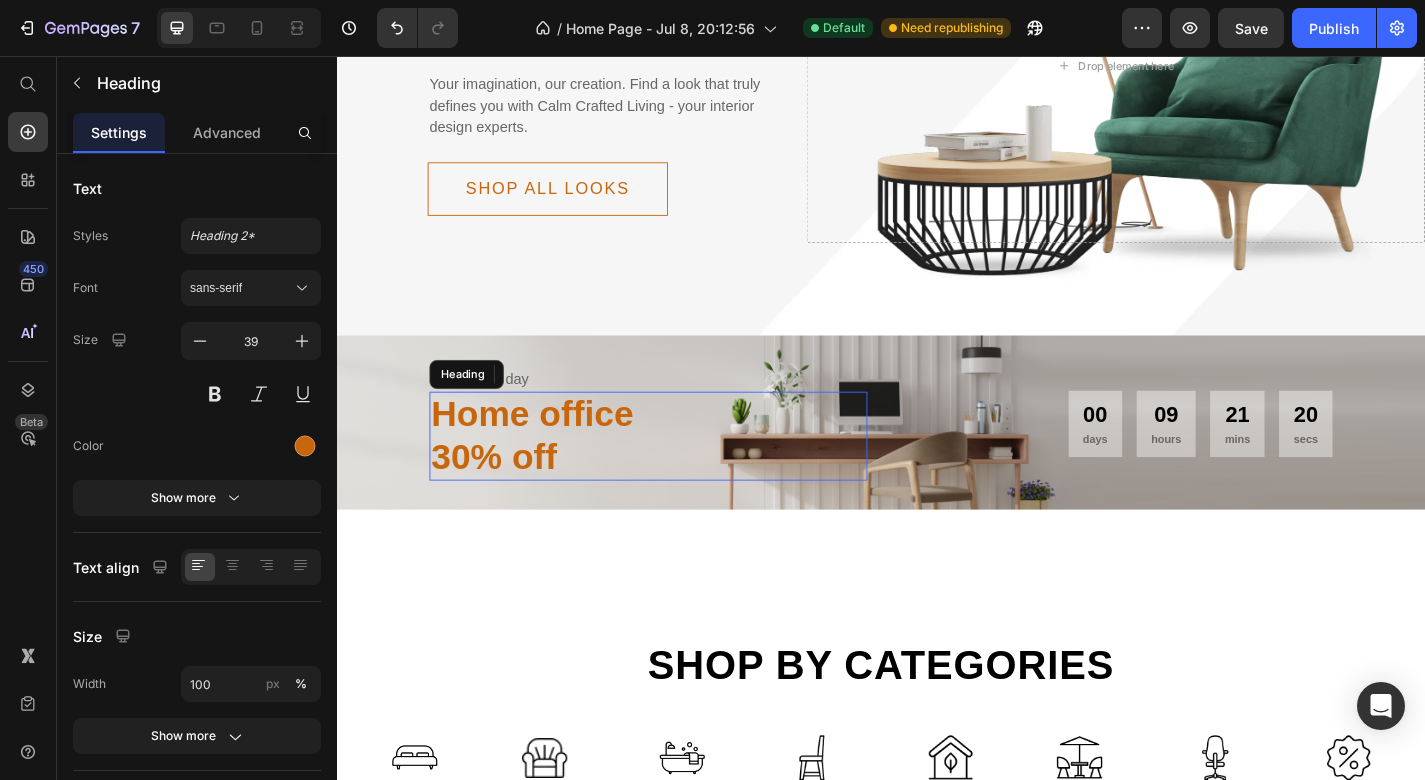 click on "Home office 30% off" at bounding box center [680, 475] 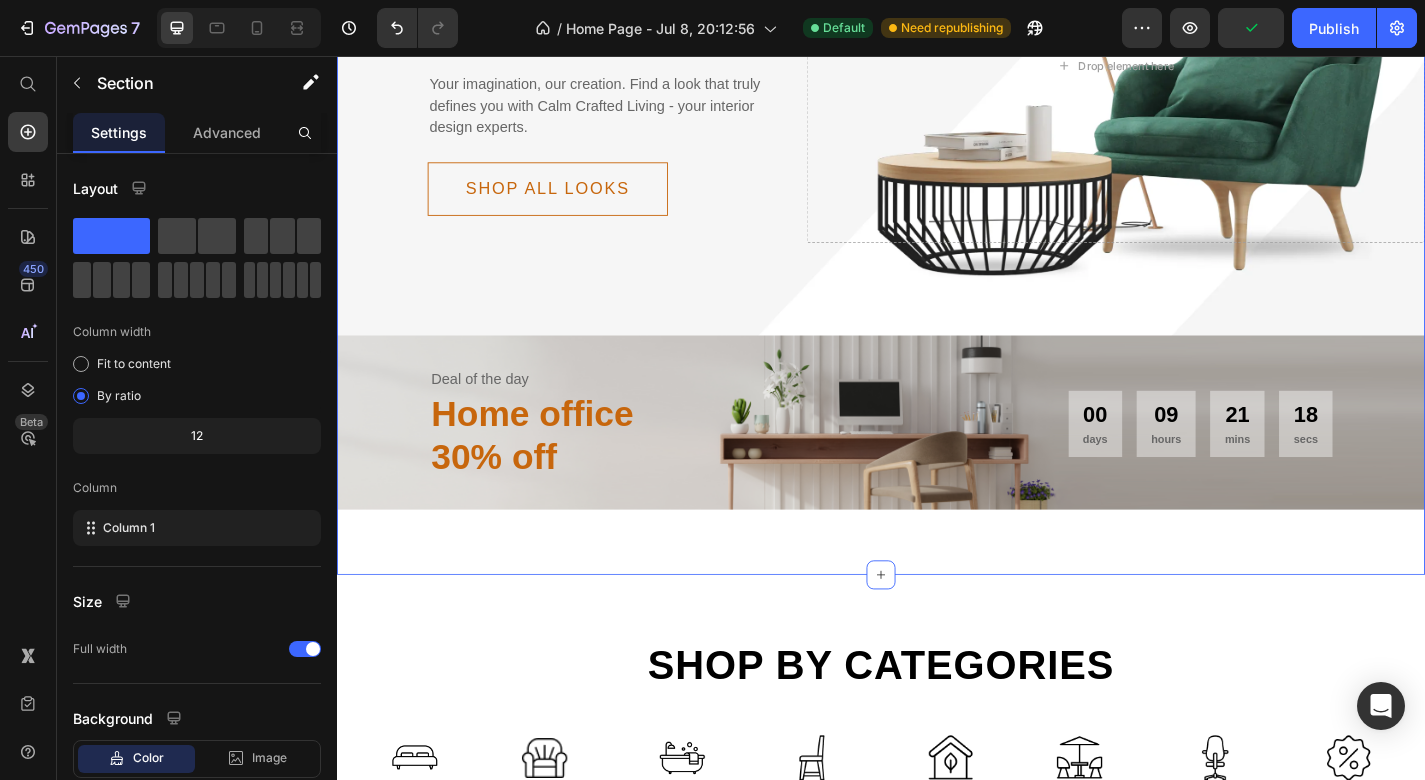 click on "Delicately designed & ethically crafted Text Everything  your home deserves Heading Your imagination, our creation. Find a look that truly defines you with Calm Crafted Living - your interior design experts. Text Shop all looks Button Row
Drop element here Row Row Deal of the day Text Home office 30% off  Heading   0 00 days 09 hours 21 mins 18 secs CountDown Timer Row Row Section 1" at bounding box center (937, 194) 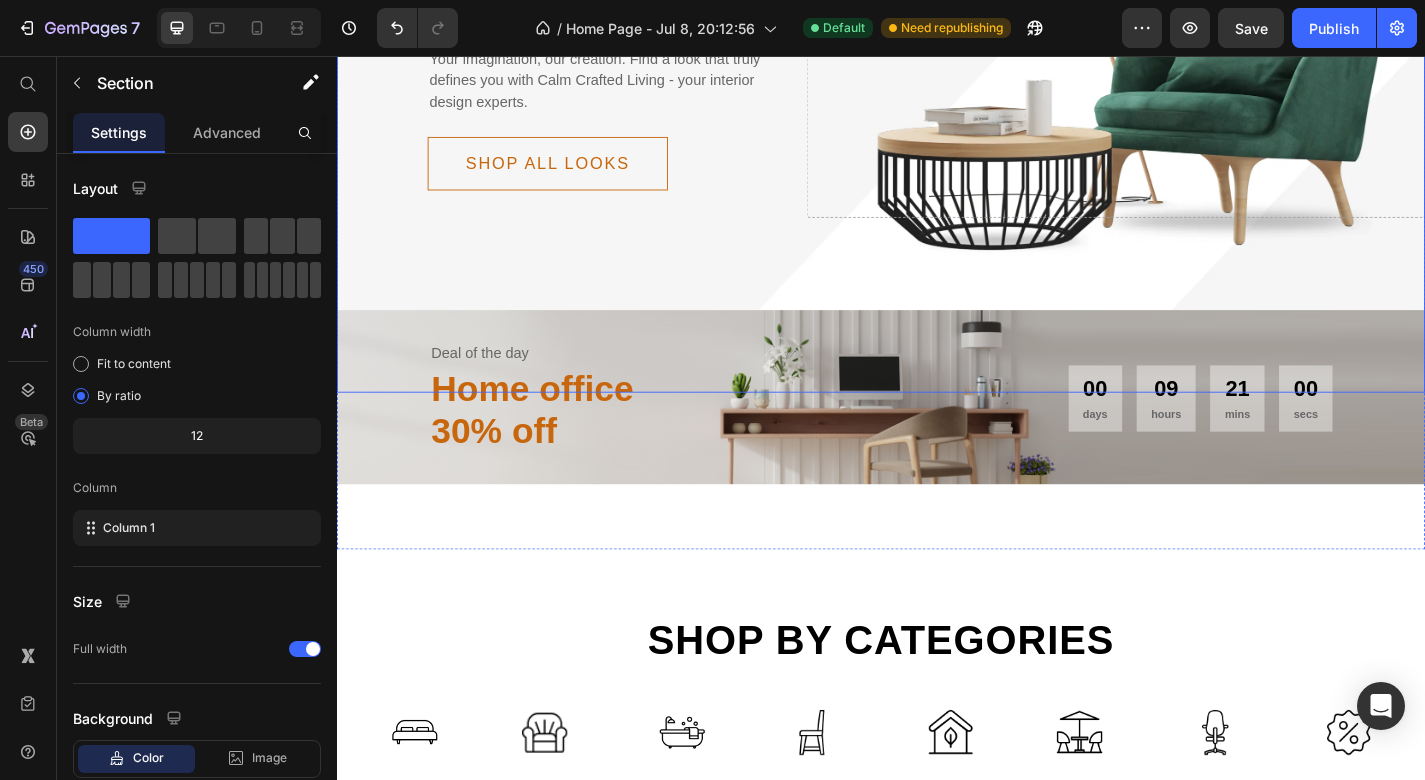 scroll, scrollTop: 356, scrollLeft: 0, axis: vertical 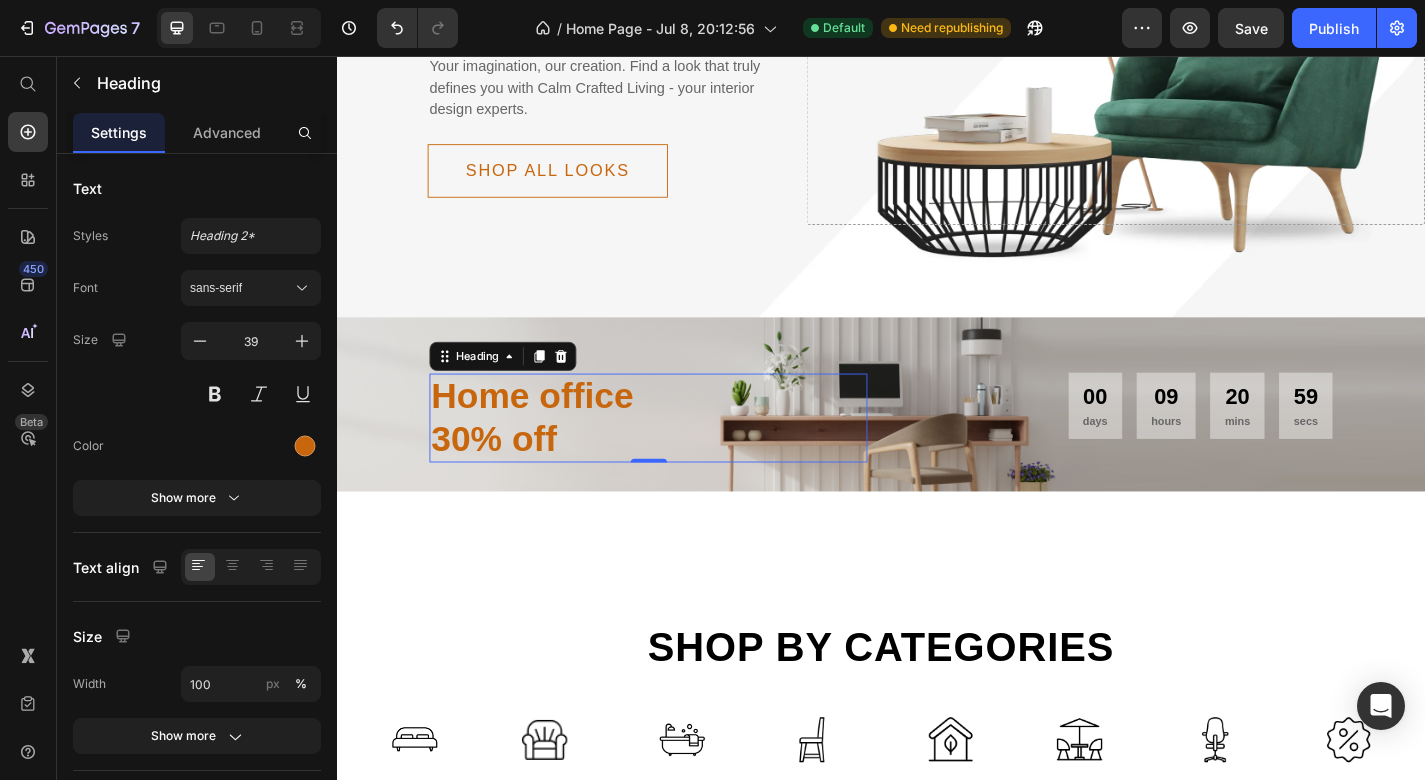 click on "Home office 30% off" at bounding box center [680, 455] 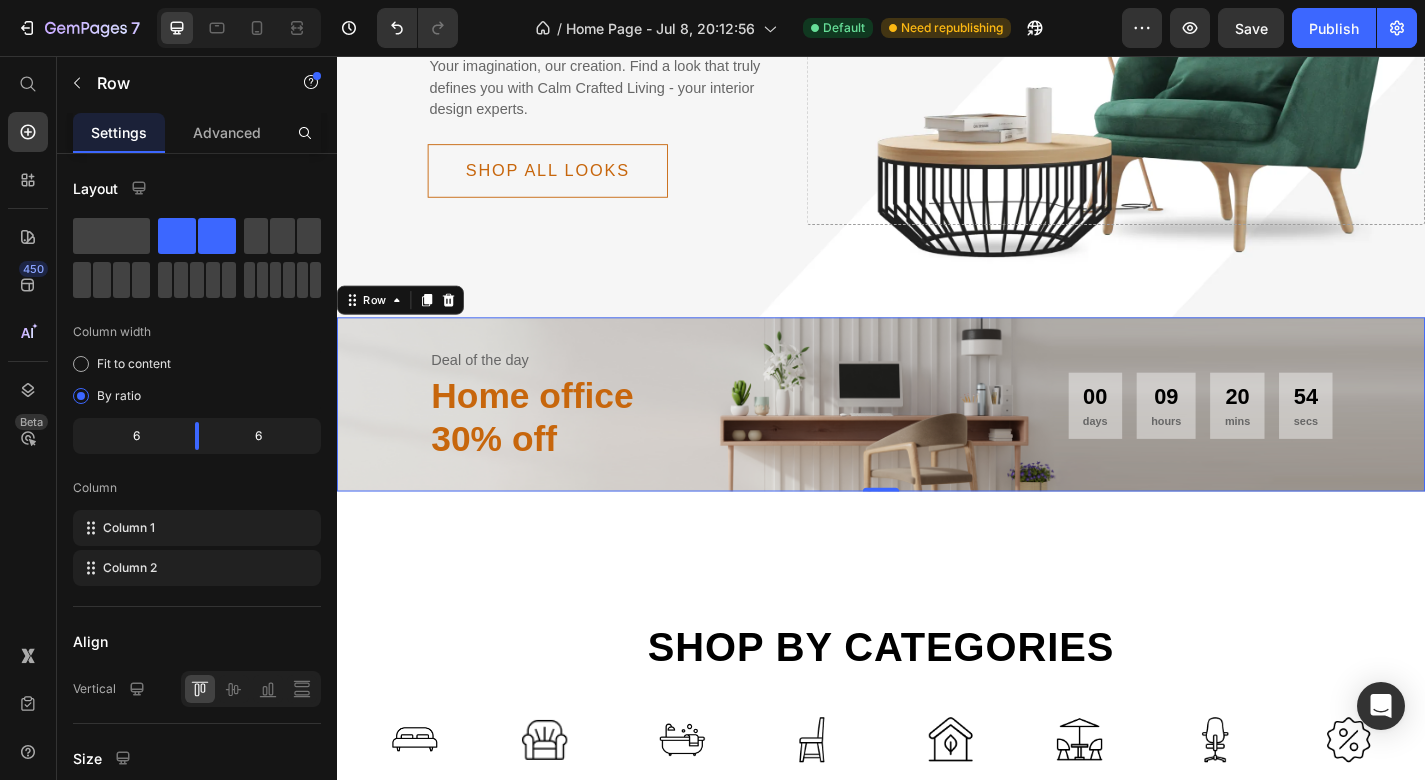 click on "Deal of the day Text Home office 30% off  Heading 00 days 09 hours 20 mins 54 secs CountDown Timer Row   0" at bounding box center (937, 440) 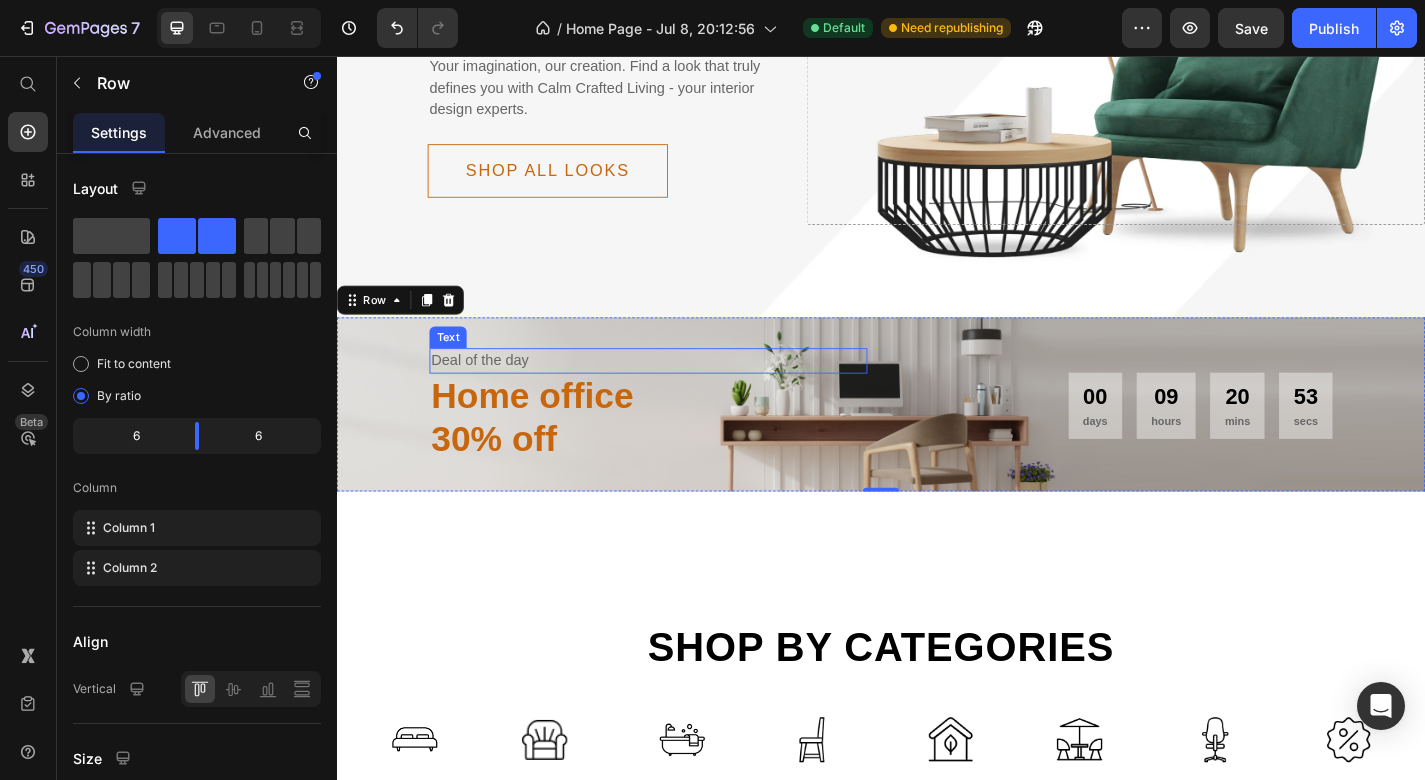 click on "Deal of the day" at bounding box center (680, 392) 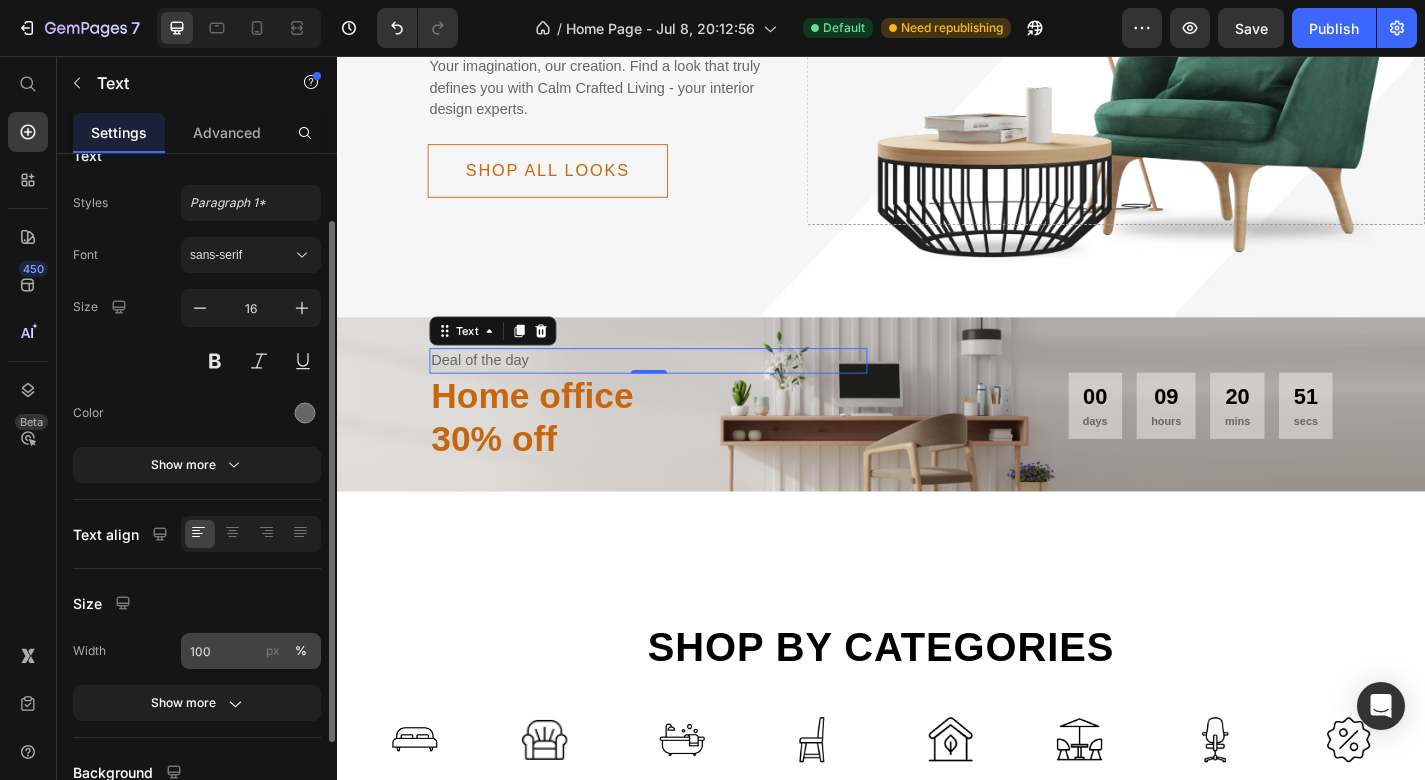 scroll, scrollTop: 0, scrollLeft: 0, axis: both 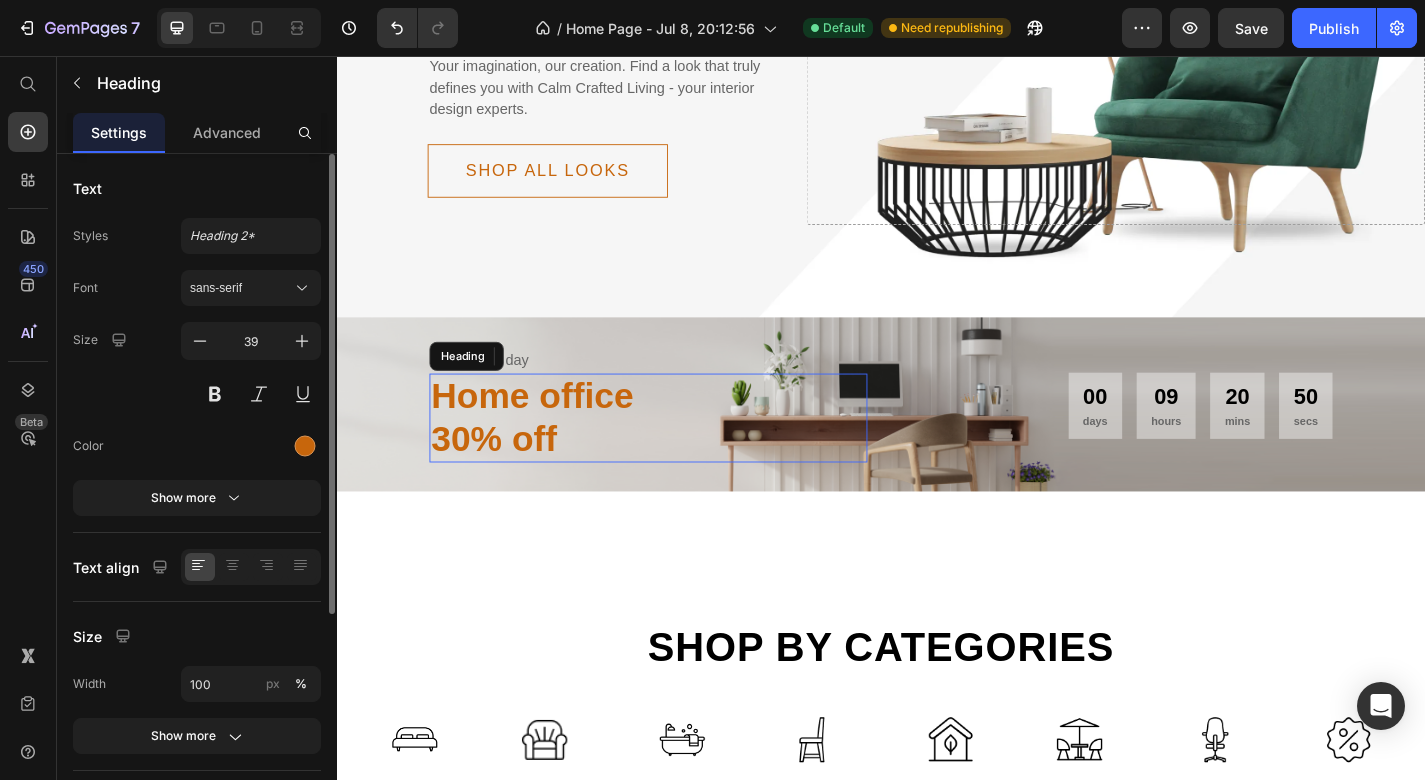 click on "Home office 30% off" at bounding box center (680, 455) 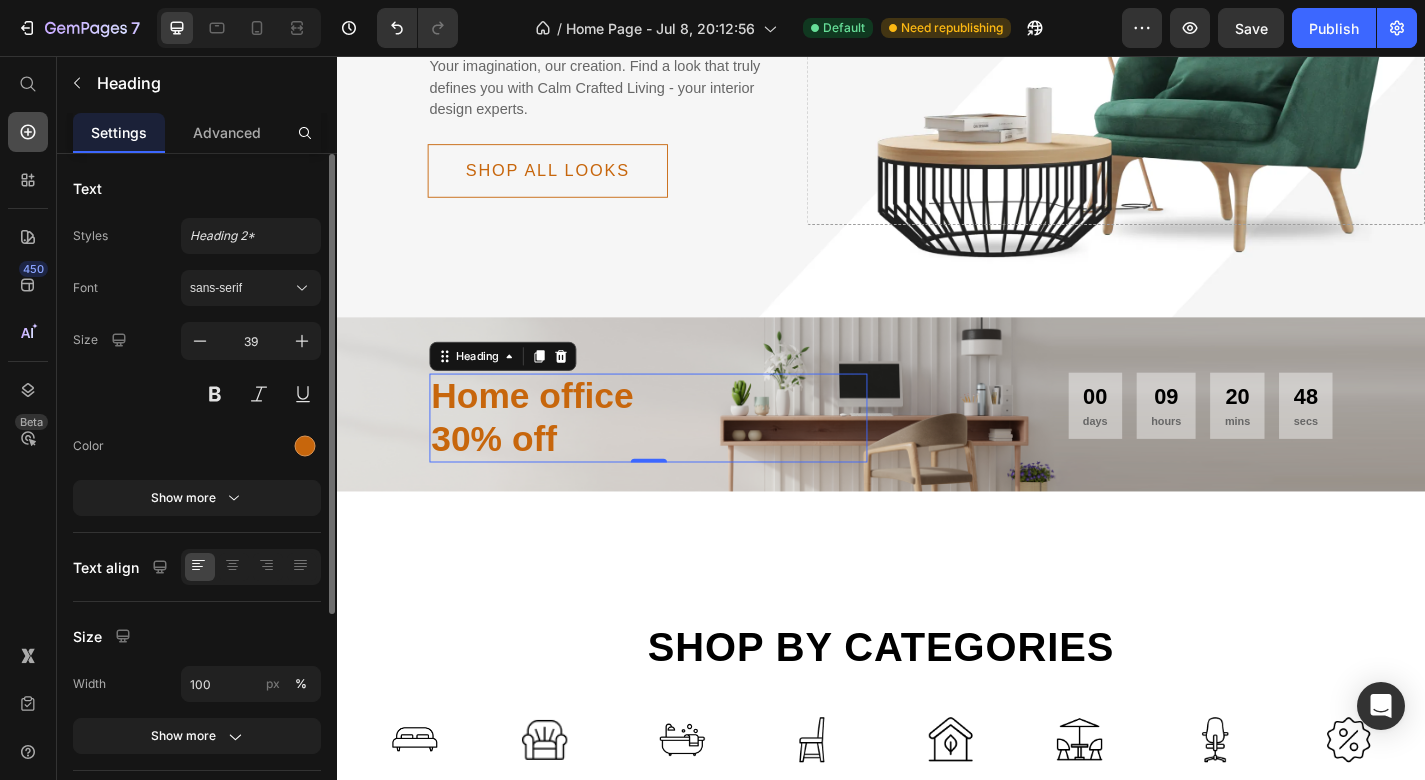 click 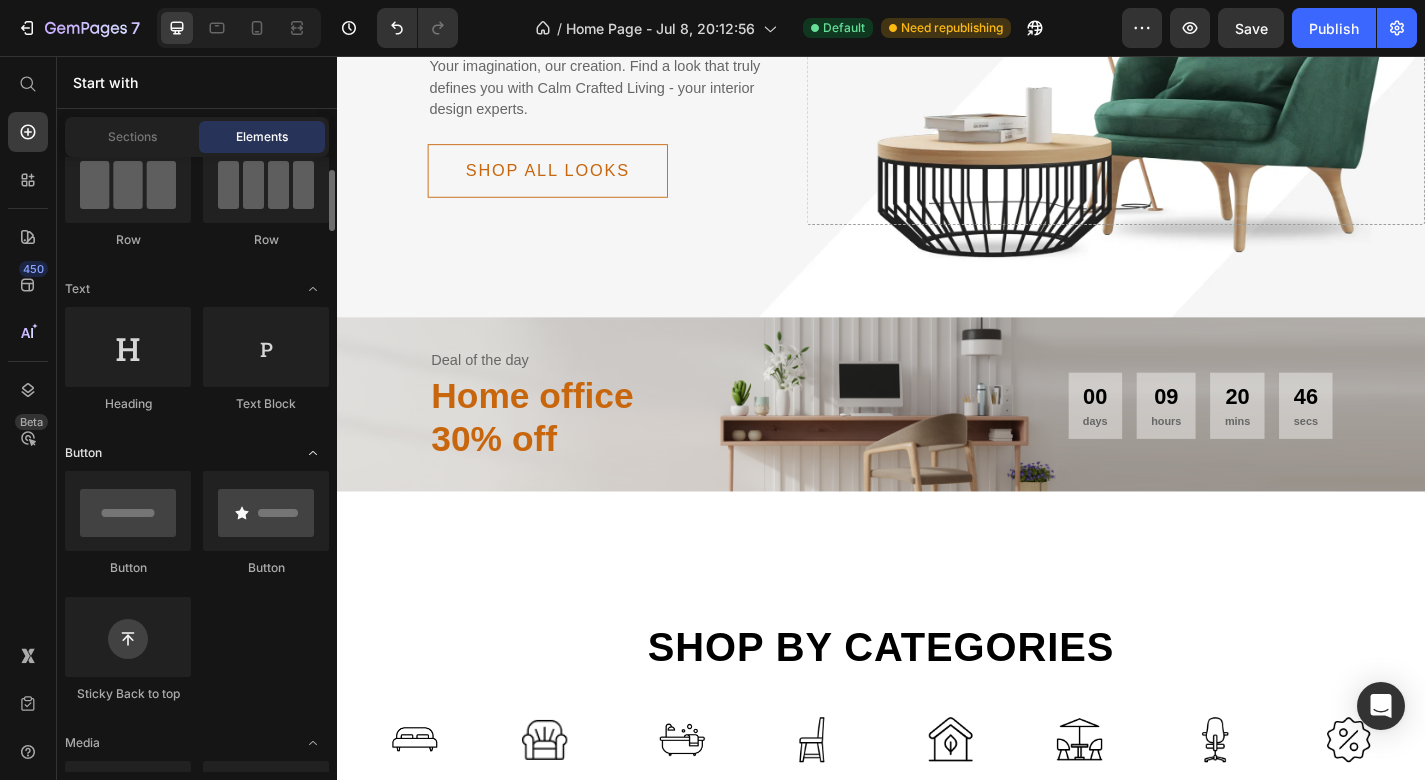 scroll, scrollTop: 184, scrollLeft: 0, axis: vertical 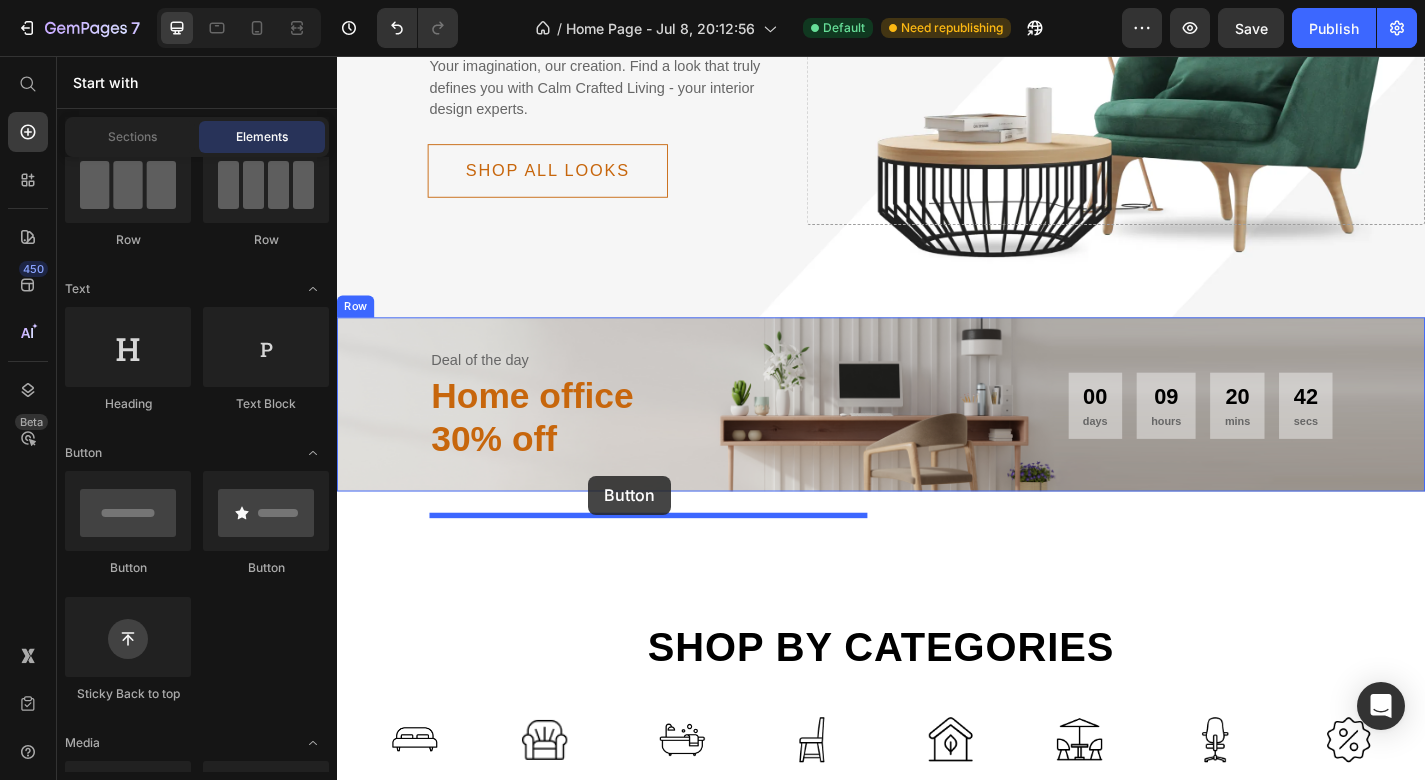 drag, startPoint x: 600, startPoint y: 597, endPoint x: 614, endPoint y: 519, distance: 79.24645 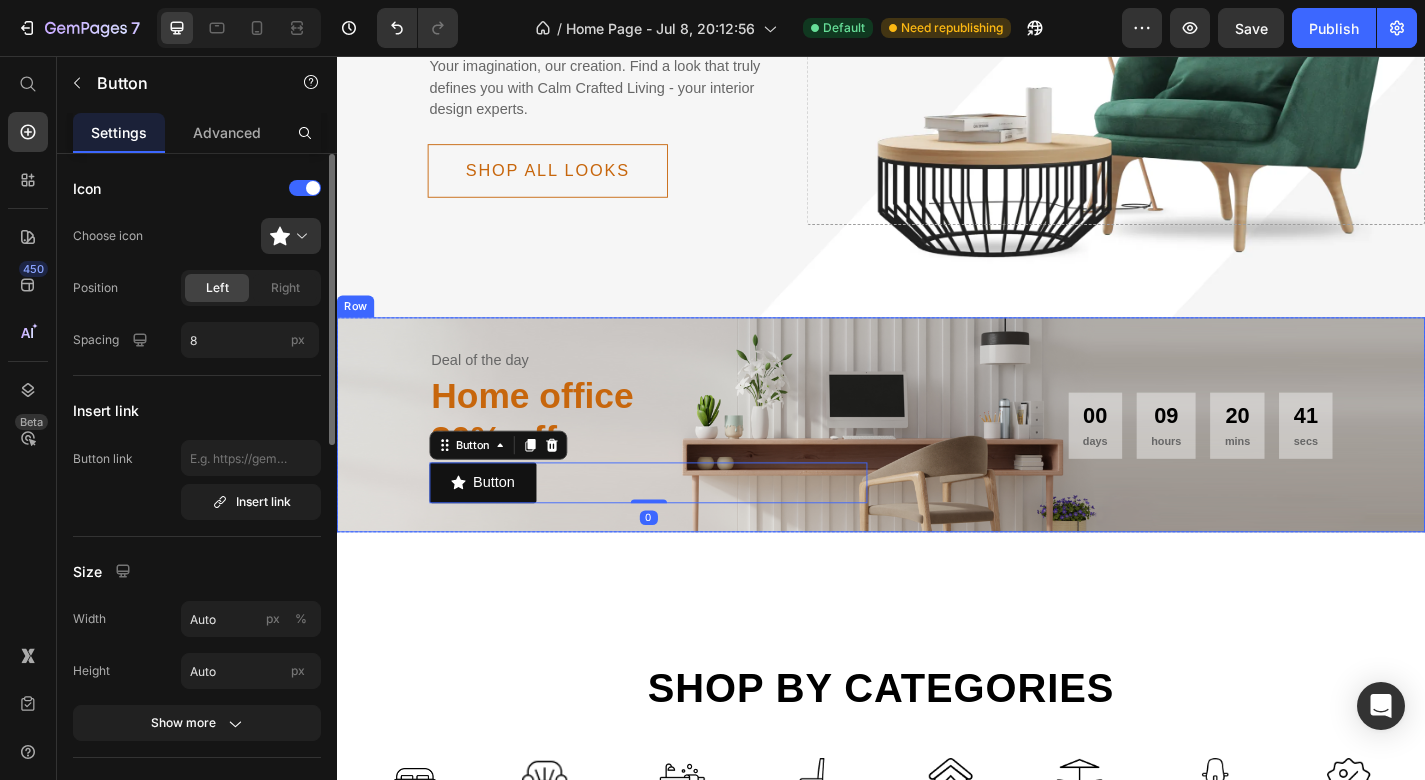 click on "Deal of the day Text Home office 30% off  Heading   Button Button   0 00 days 09 hours 20 mins 41 secs CountDown Timer Row" at bounding box center [937, 462] 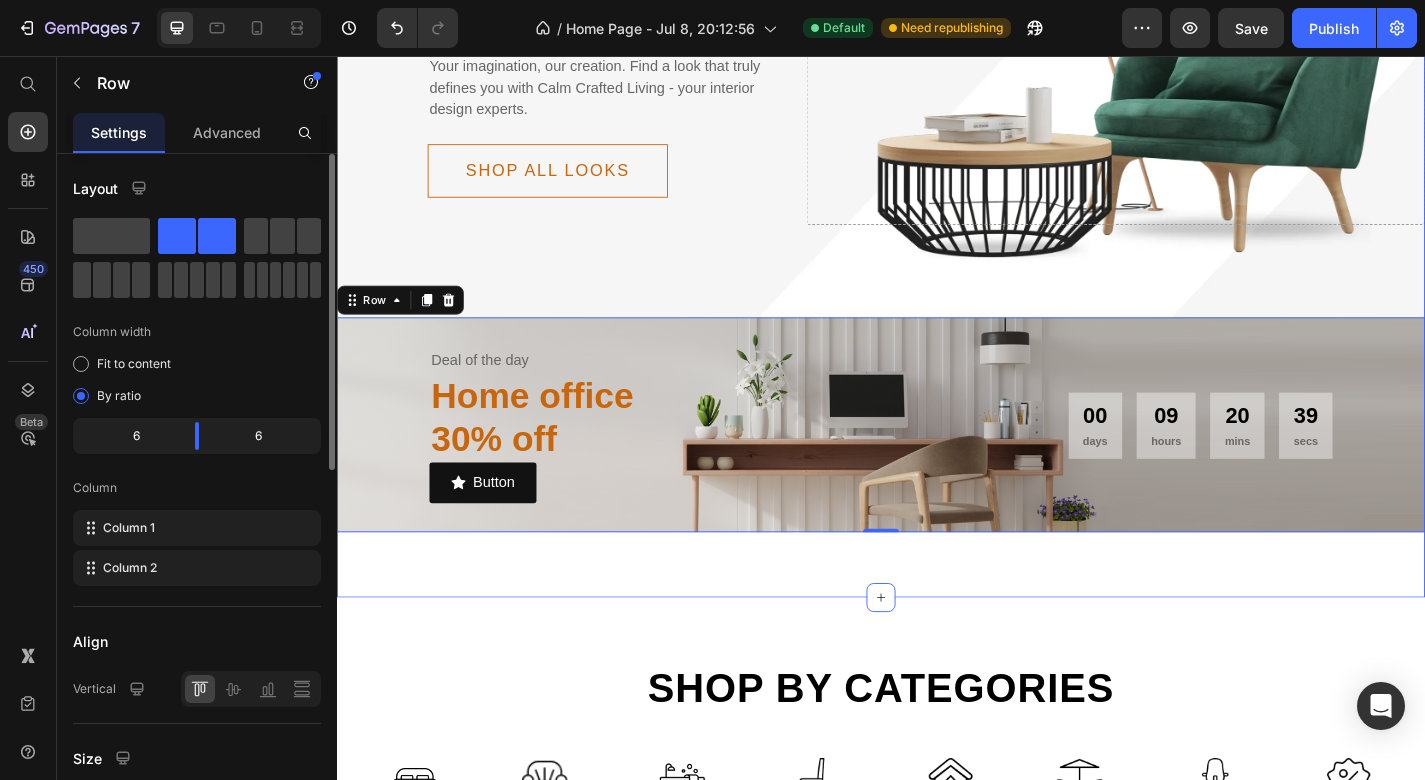 click on "Delicately designed & ethically crafted Text Everything  your home deserves Heading Your imagination, our creation. Find a look that truly defines you with Calm Crafted Living - your interior design experts. Text Shop all looks Button Row
Drop element here Row Row Deal of the day Text Home office 30% off  Heading   Button Button 00 days 09 hours 20 mins 39 secs CountDown Timer Row   0 Row Section 1" at bounding box center [937, 197] 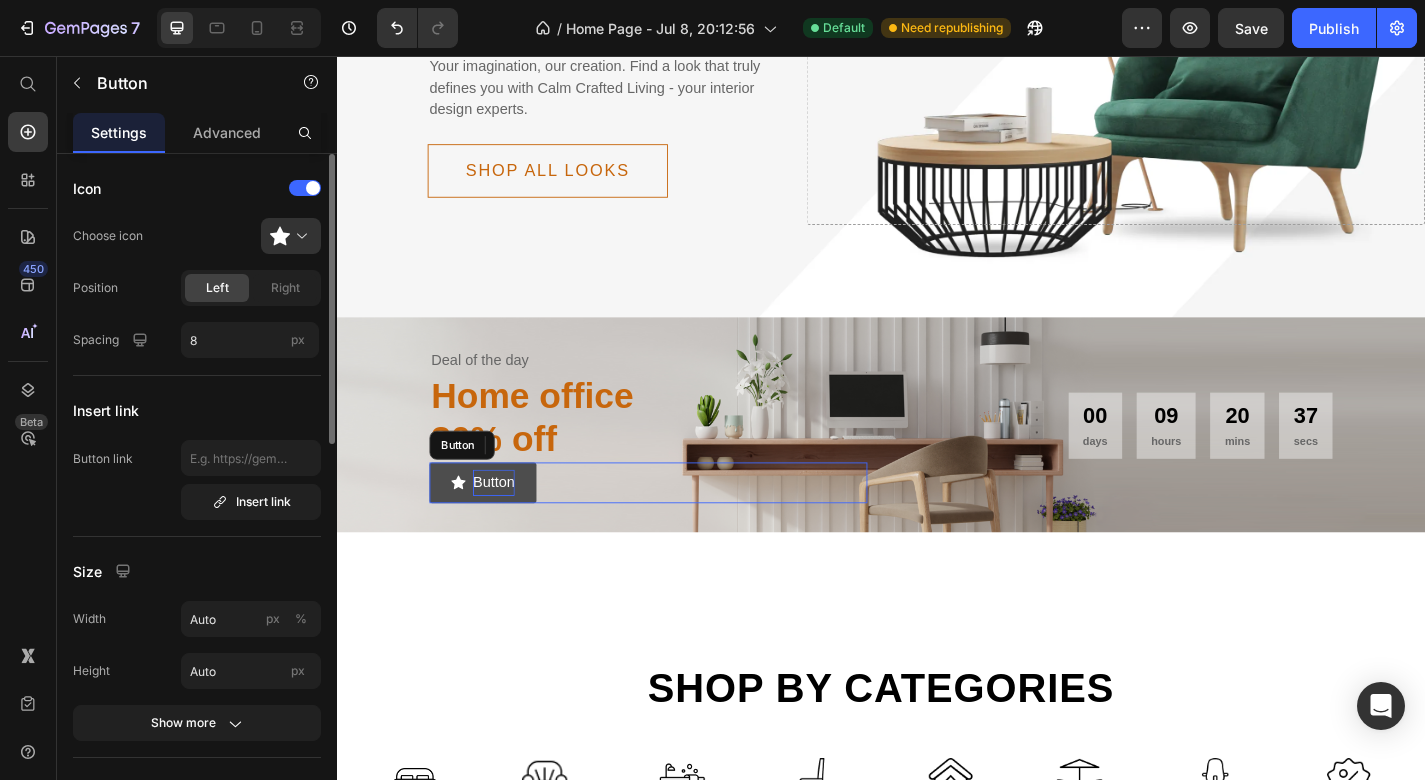 click on "Button" at bounding box center [510, 526] 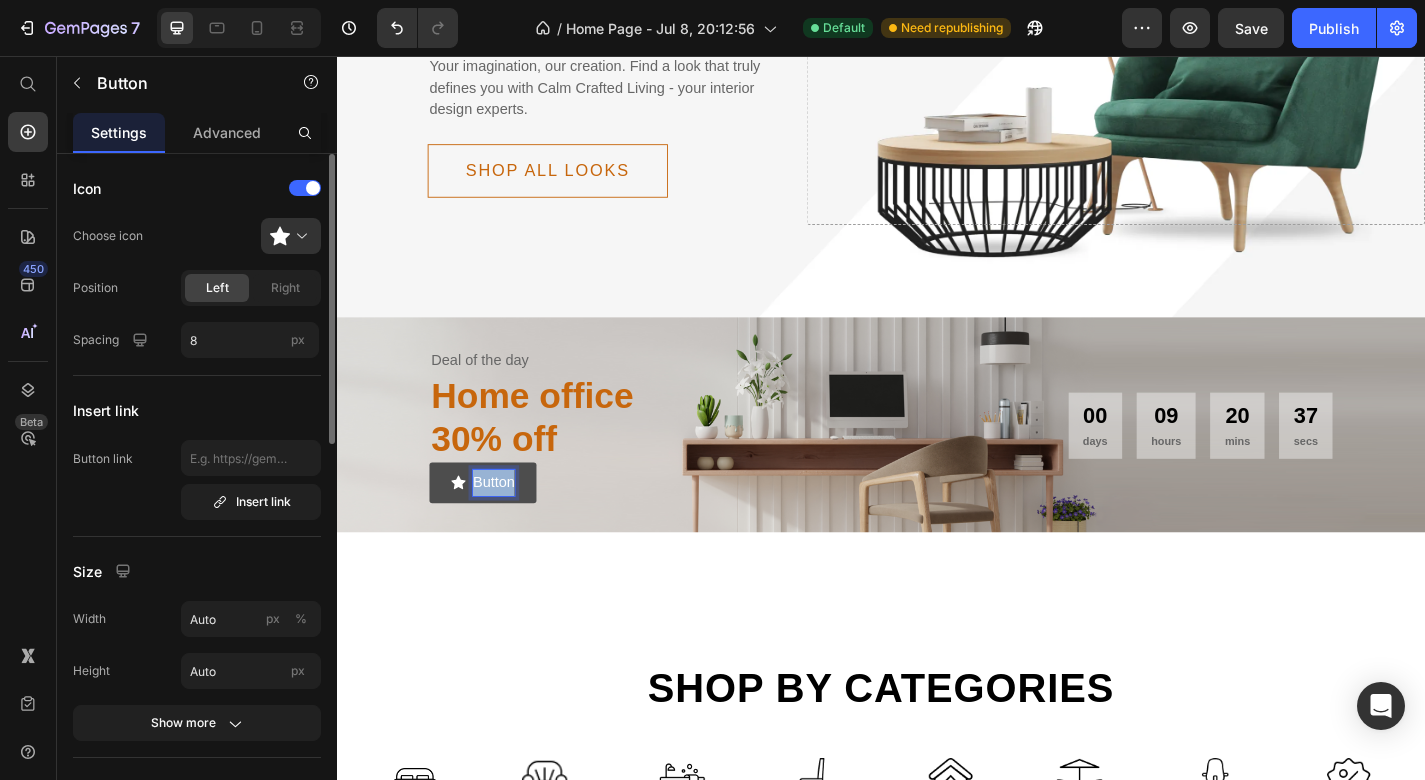 click on "Button" at bounding box center (510, 526) 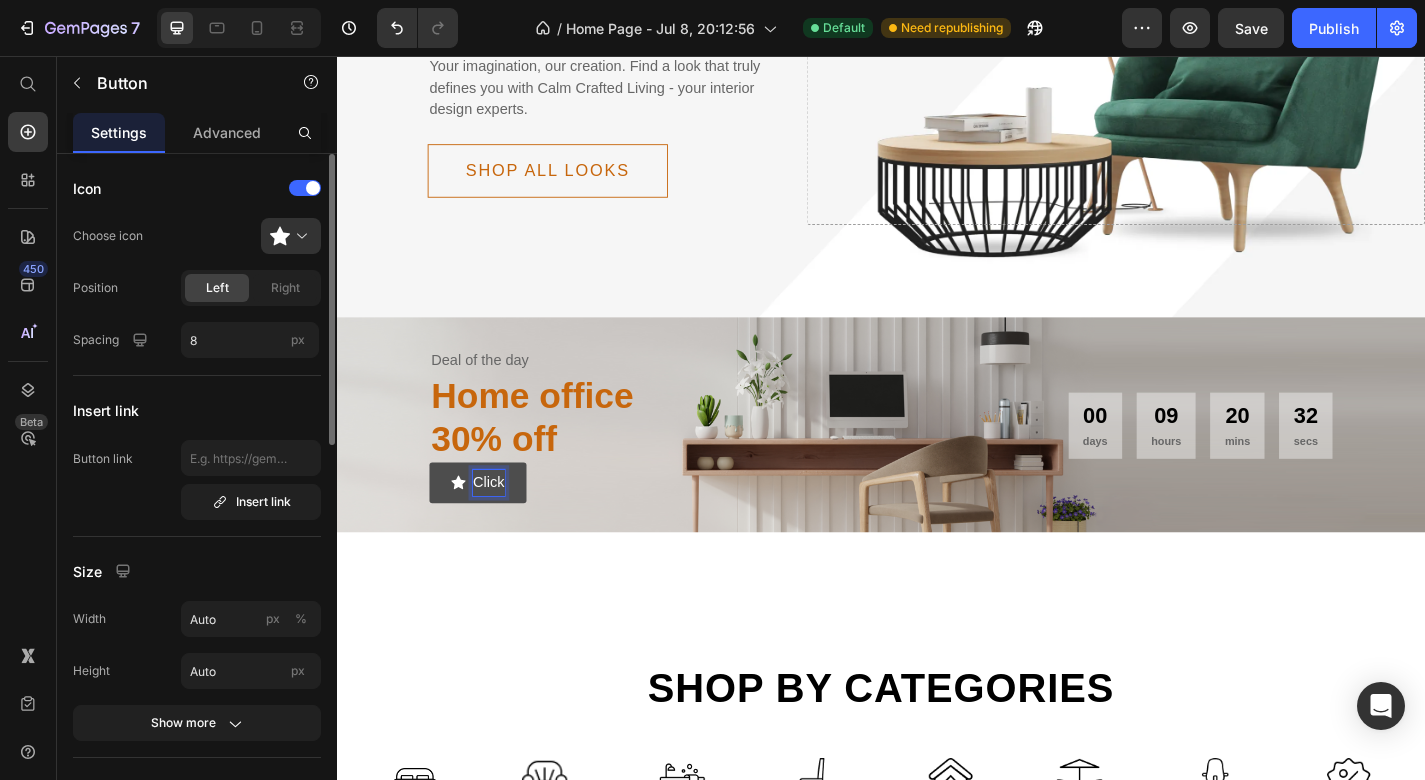 click on "Click" at bounding box center [492, 526] 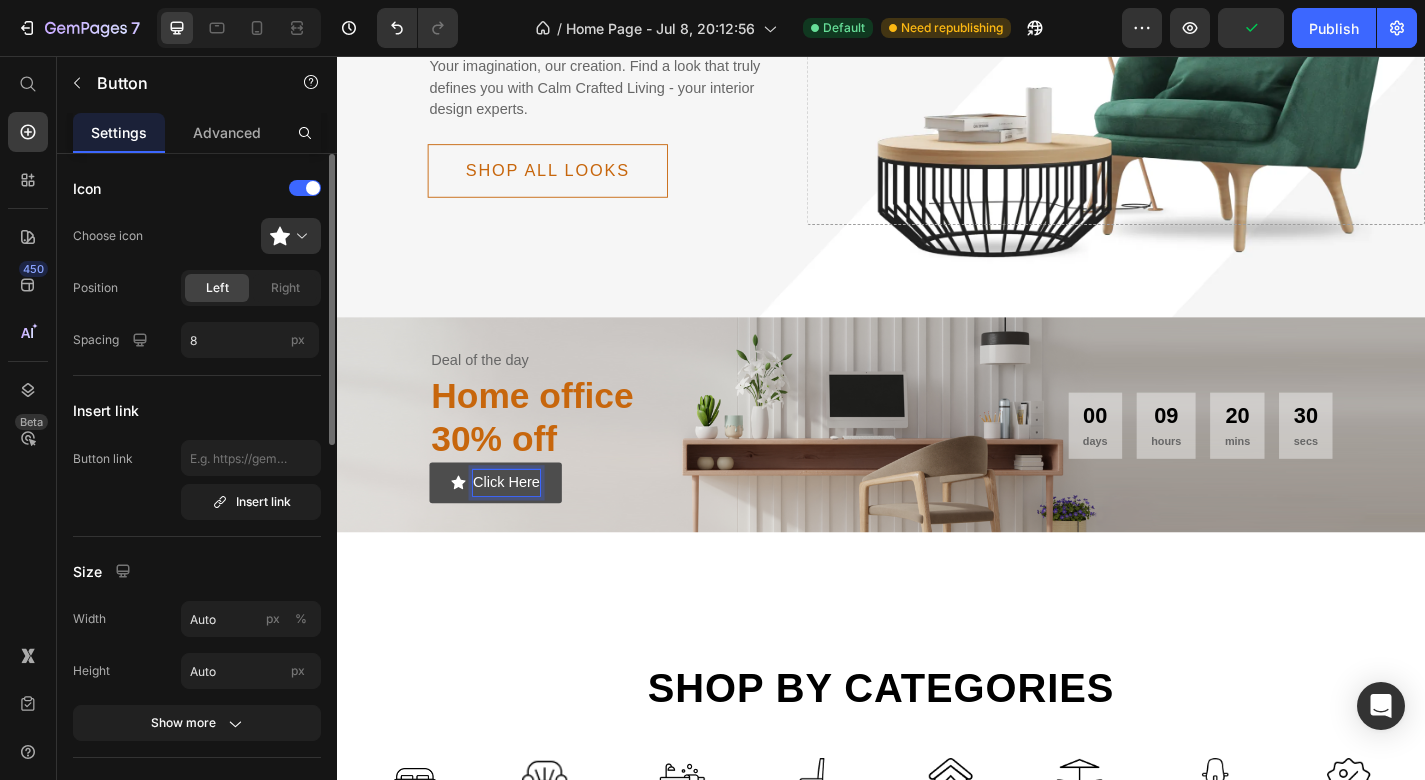 click on "Click Here" at bounding box center [512, 526] 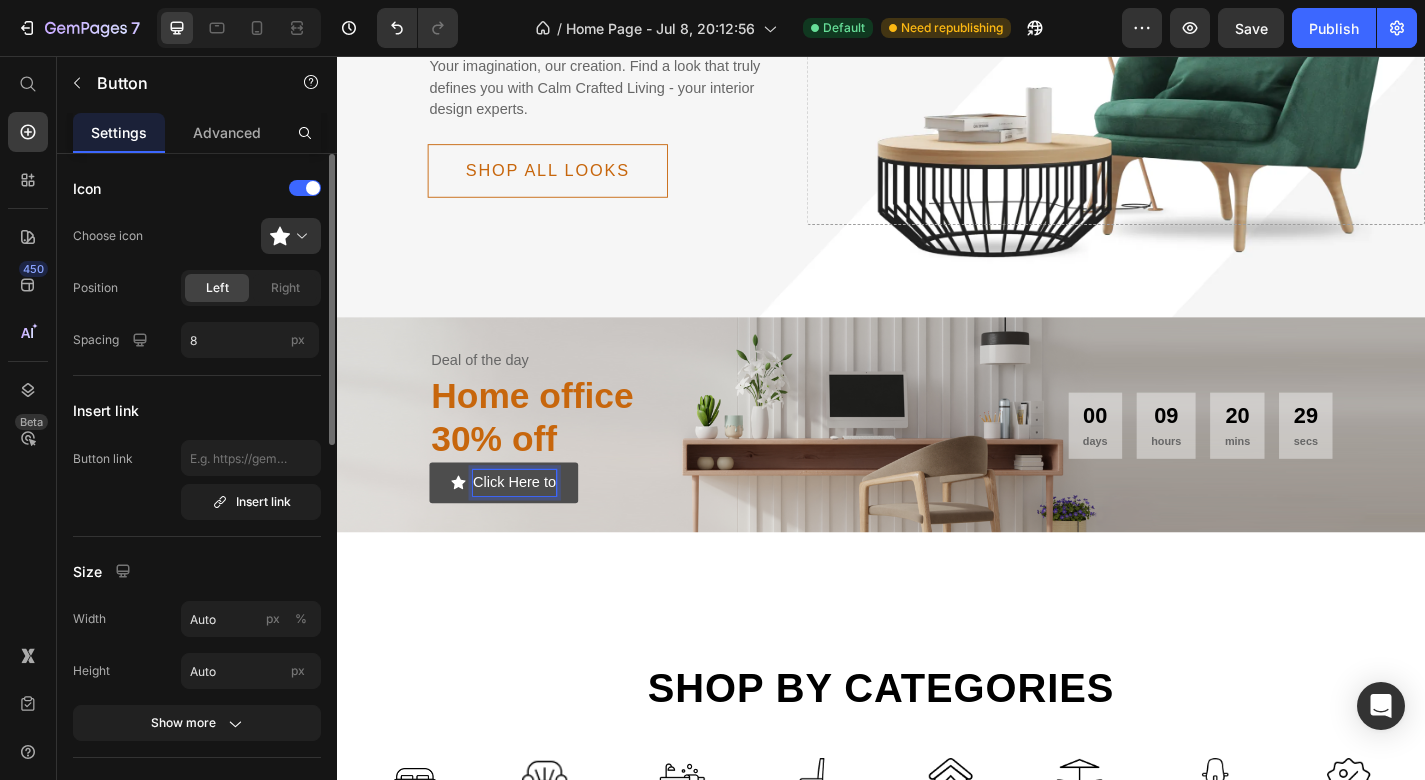 click on "Click Here to" at bounding box center (521, 526) 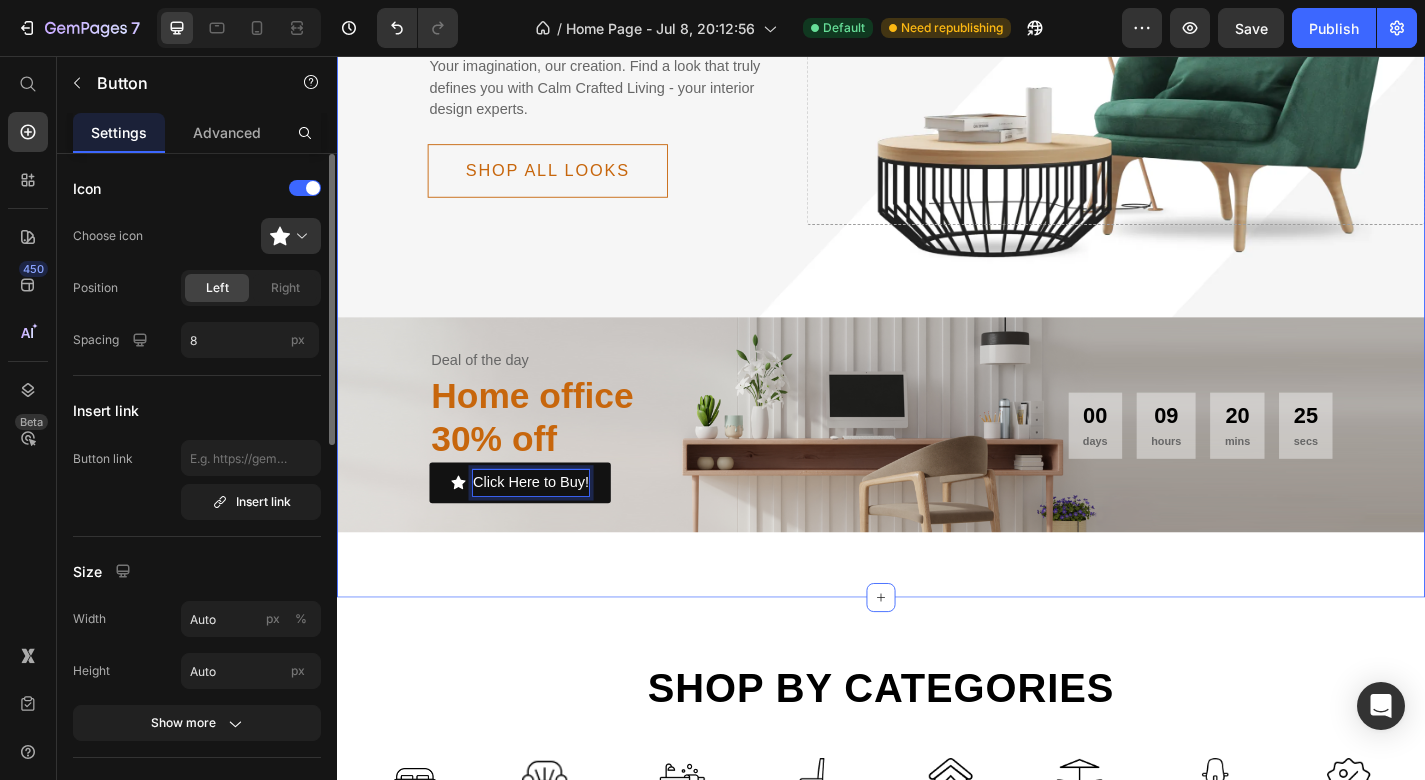 click on "Delicately designed & ethically crafted Text Everything  your home deserves Heading Your imagination, our creation. Find a look that truly defines you with Calm Crafted Living - your interior design experts. Text Shop all looks Button Row
Drop element here Row Row Deal of the day Text Home office 30% off  Heading   Click Here to Buy! Button   0 00 days 09 hours 20 mins 25 secs CountDown Timer Row Row Section 1" at bounding box center (937, 197) 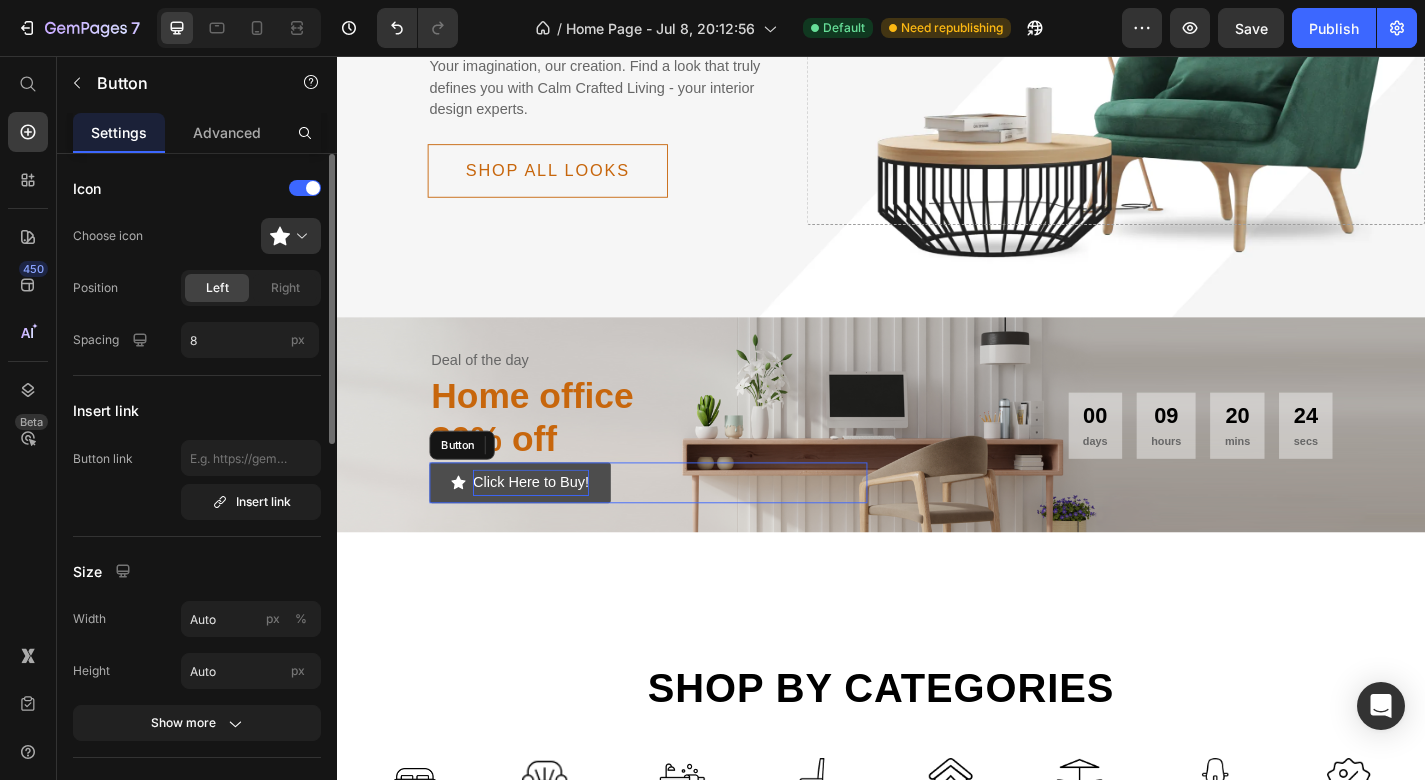 click on "Click Here to Buy!" at bounding box center [551, 526] 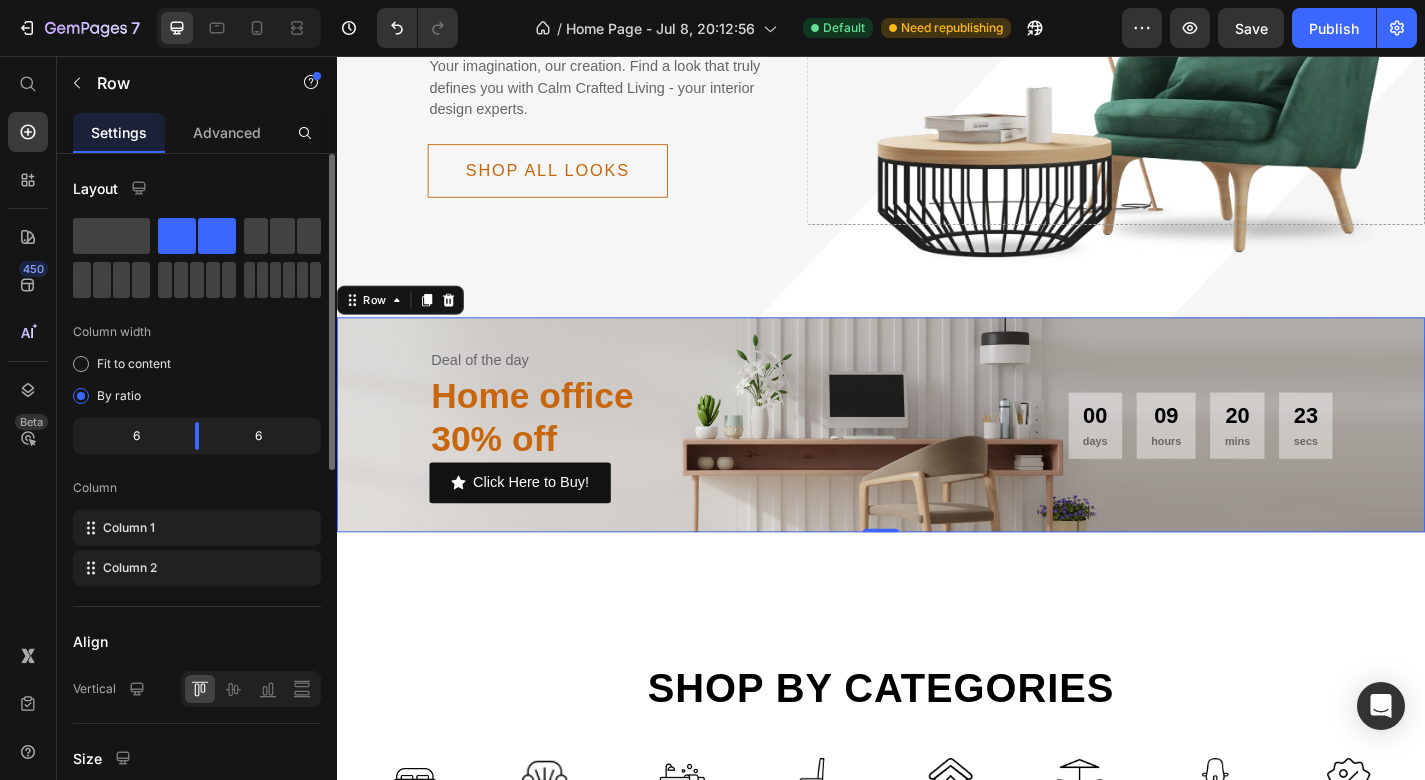 click on "Deal of the day Text Home office 30% off  Heading   Click Here to Buy! Button 00 days 09 hours 20 mins 23 secs CountDown Timer Row   0" at bounding box center (937, 462) 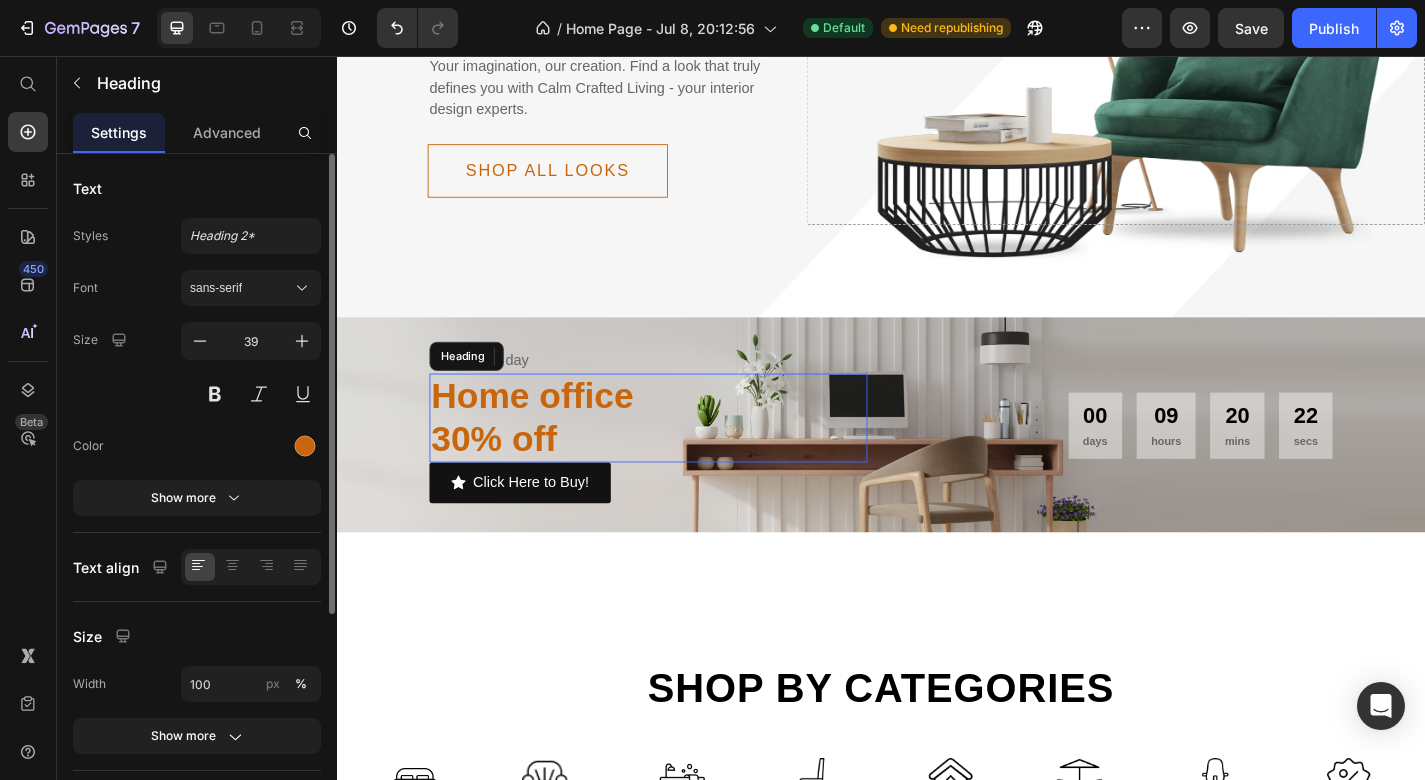 click on "Home office 30% off" at bounding box center [680, 455] 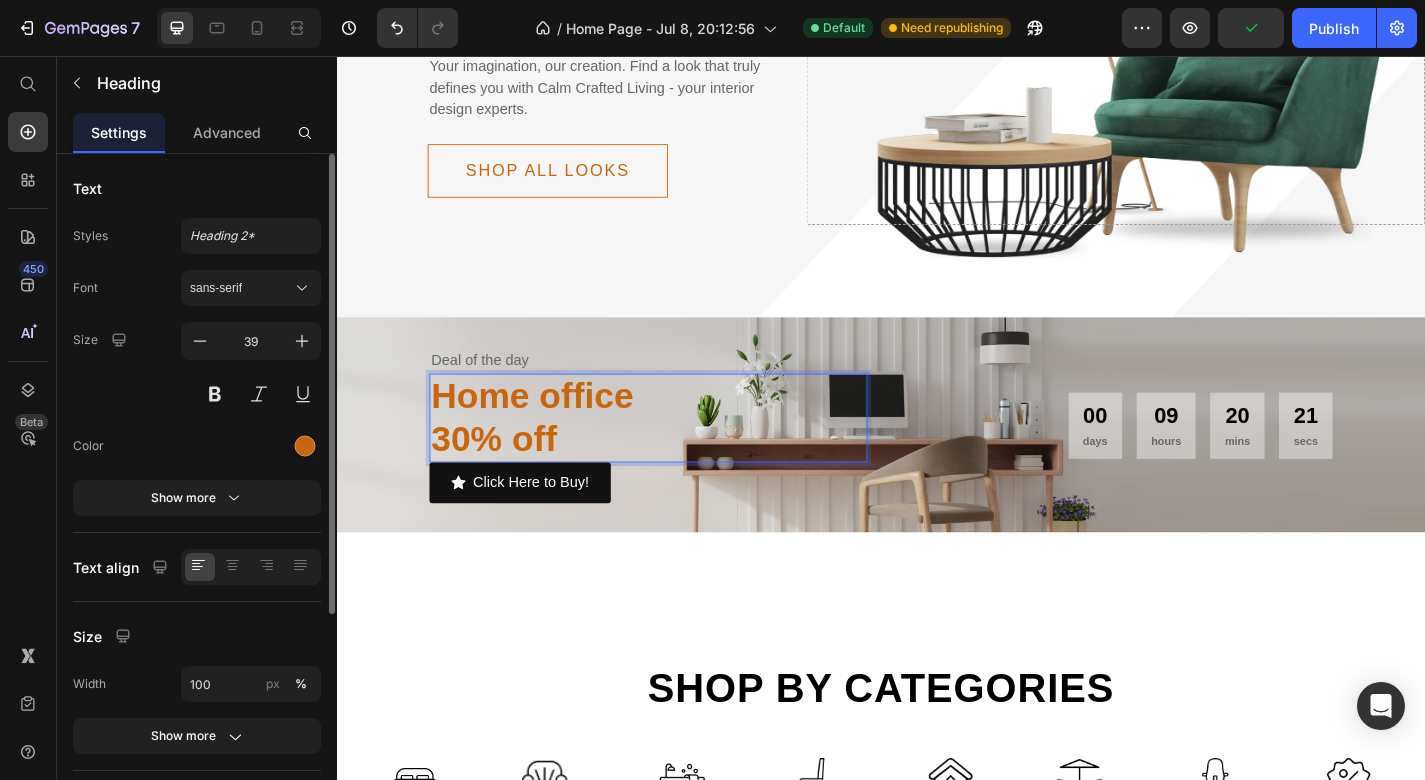 click on "Home office 30% off" at bounding box center (680, 455) 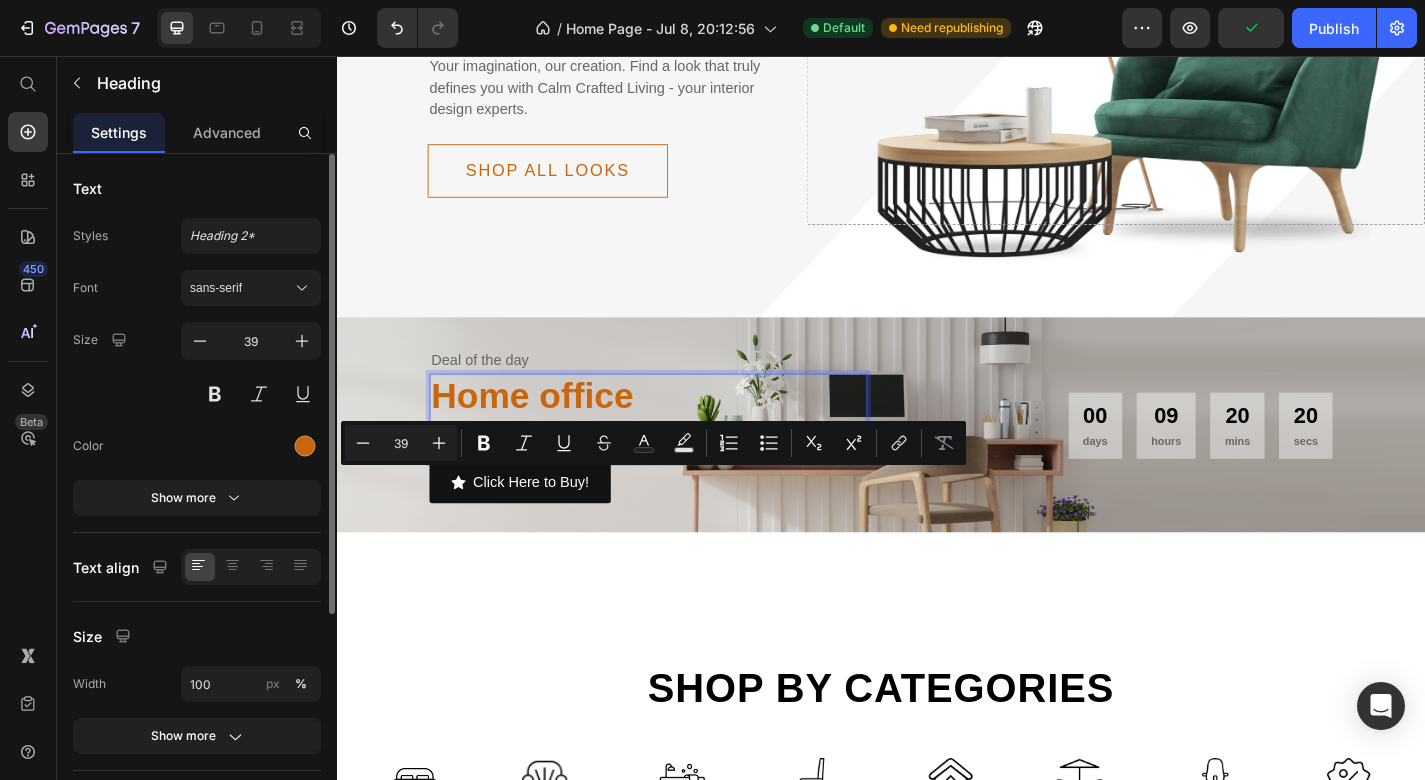 click on "Home office 30% off" at bounding box center (680, 455) 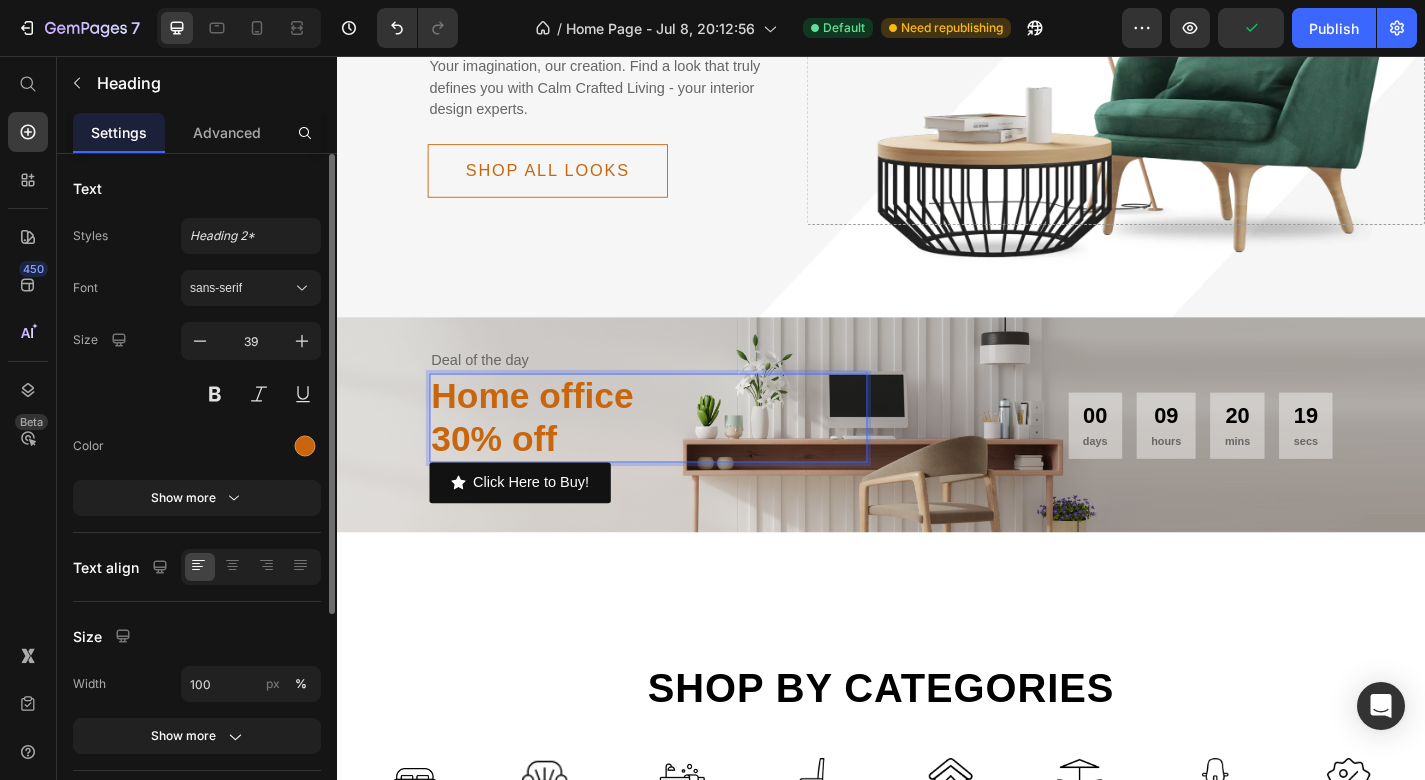 click on "Home office 30% off" at bounding box center (680, 455) 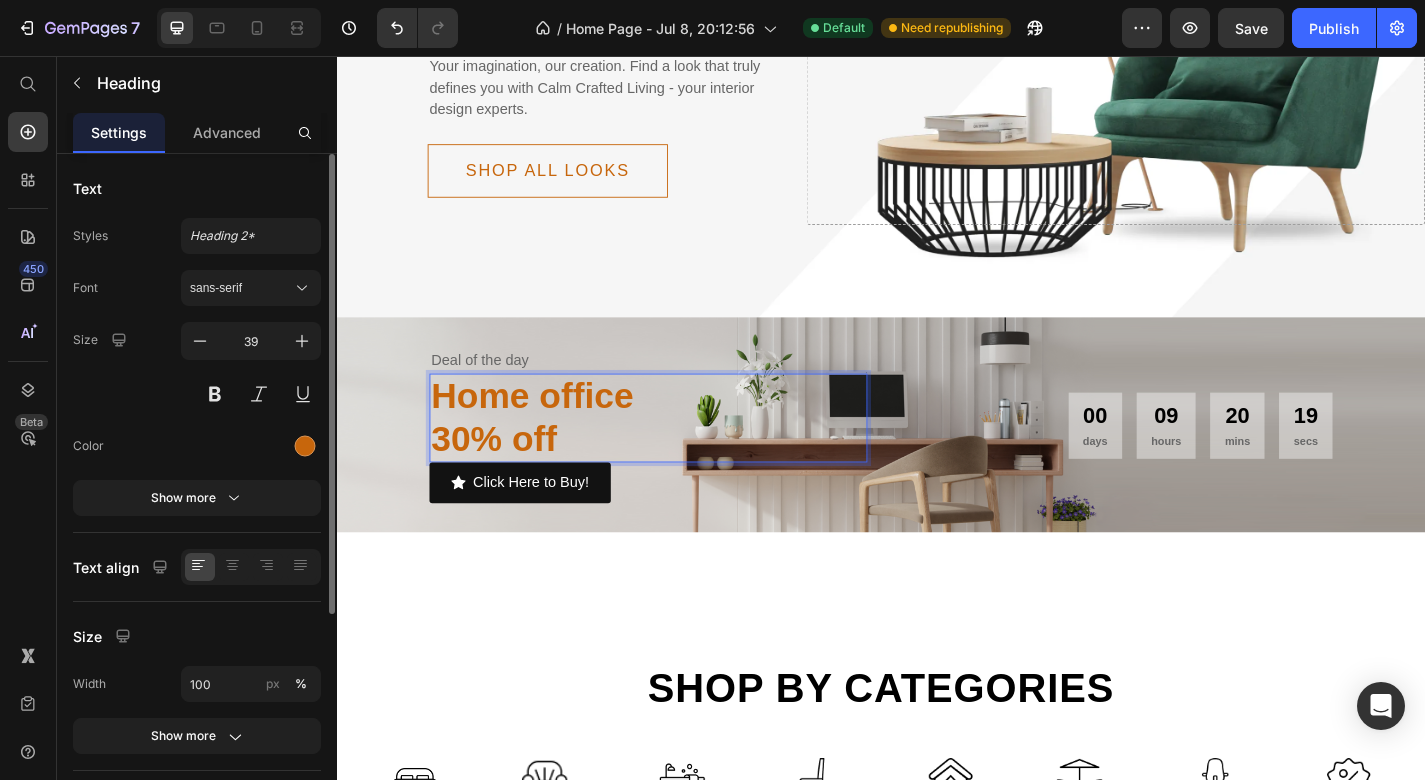 click on "Home office 30% off" at bounding box center [680, 455] 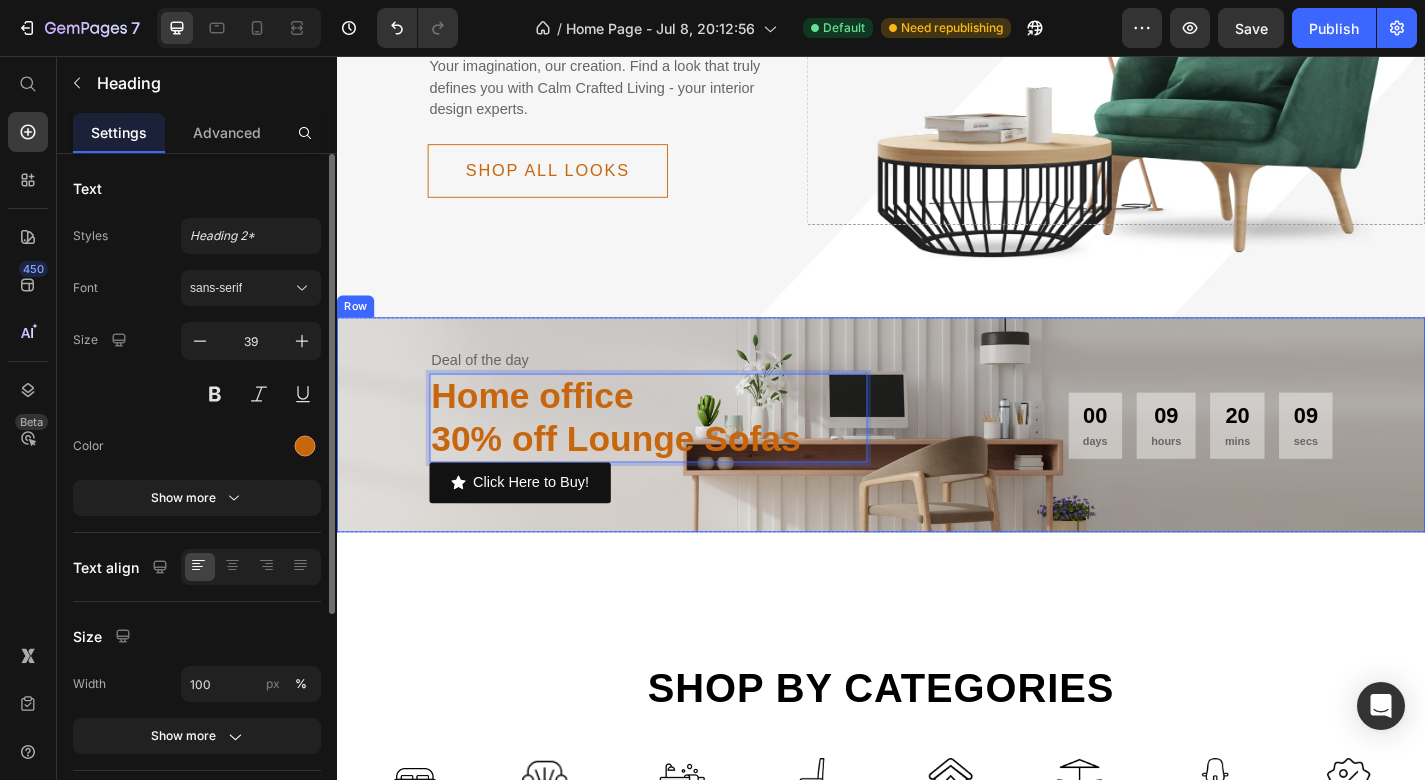 click on "Deal of the day Text Home office 30% off Lounge Sofas Heading   0   Click Here to Buy! Button 00 days 09 hours 20 mins 09 secs CountDown Timer Row" at bounding box center (937, 462) 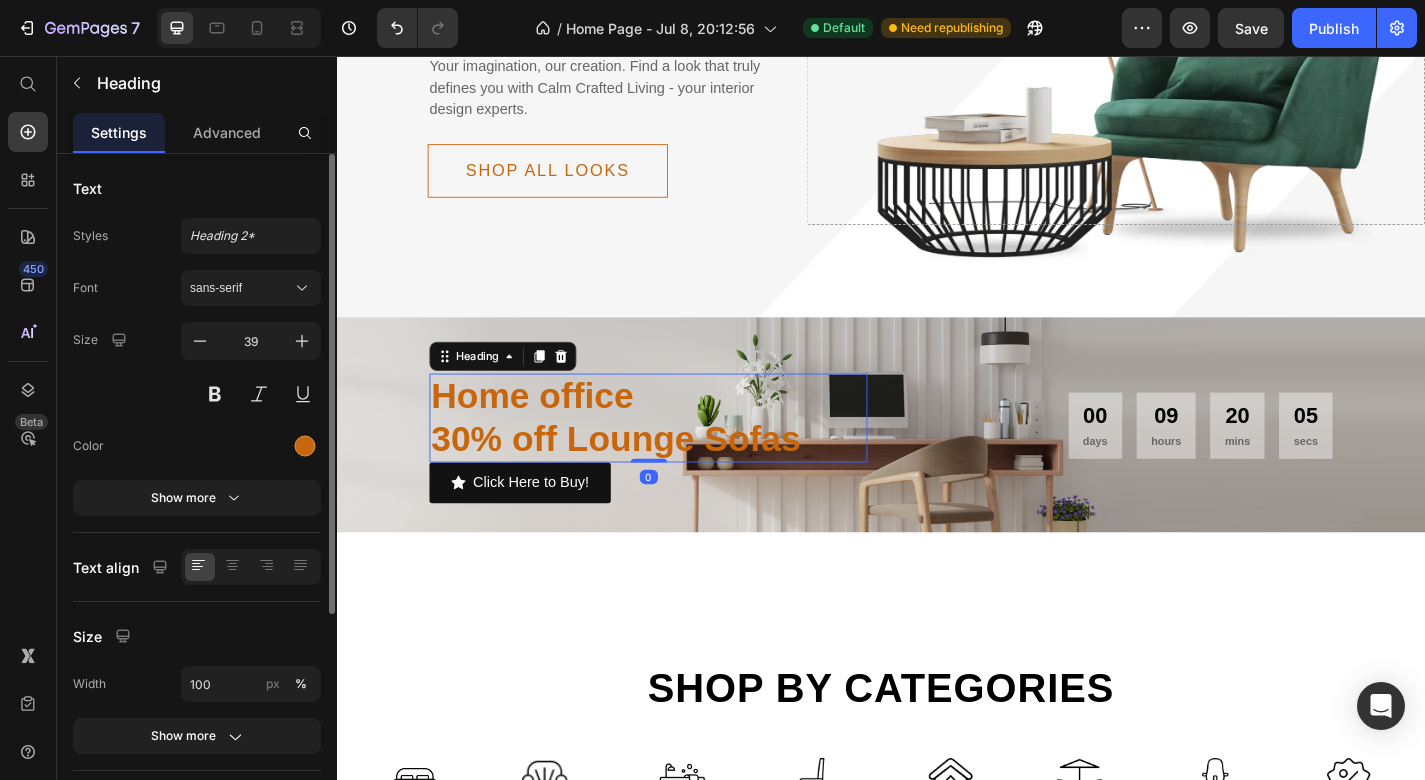 click on "Home office 30% off Lounge Sofas" at bounding box center [680, 455] 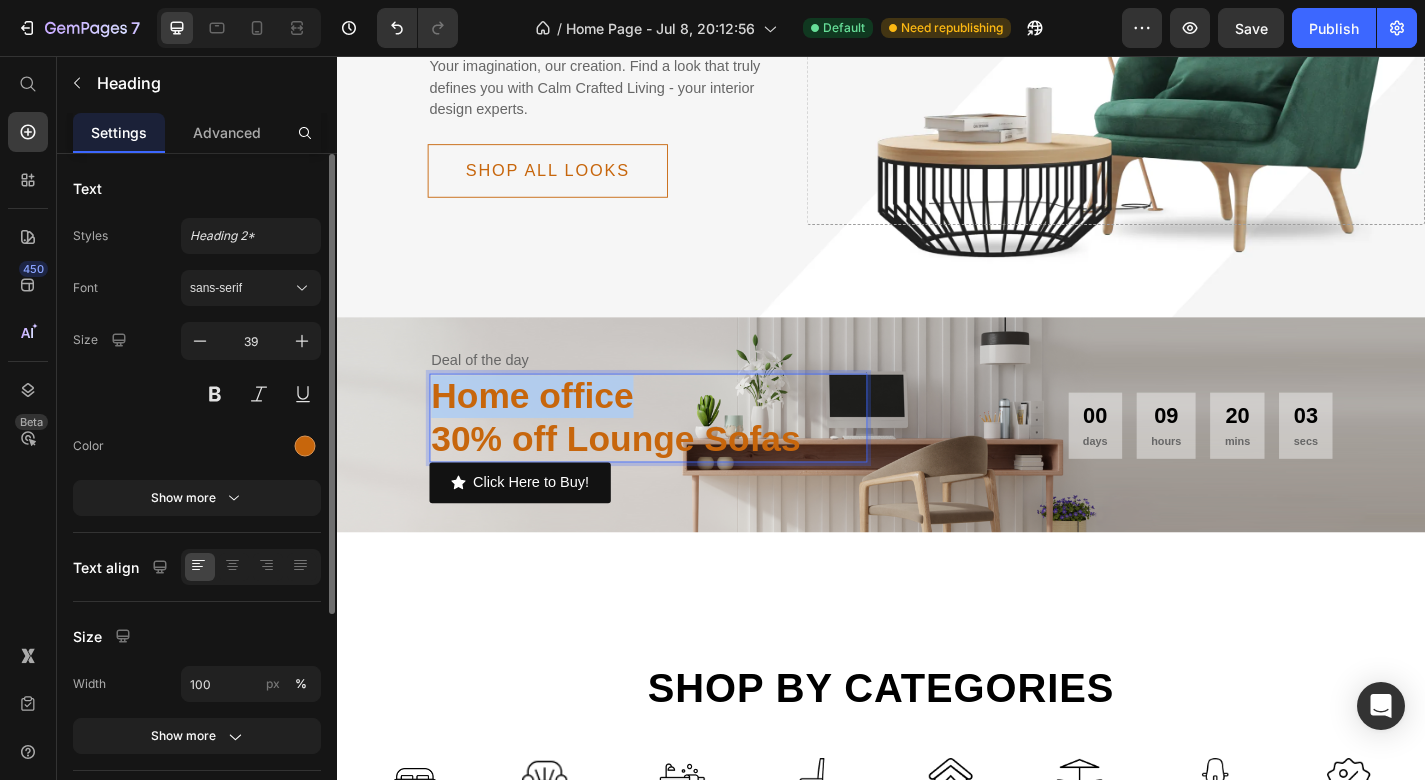 drag, startPoint x: 666, startPoint y: 489, endPoint x: 448, endPoint y: 491, distance: 218.00917 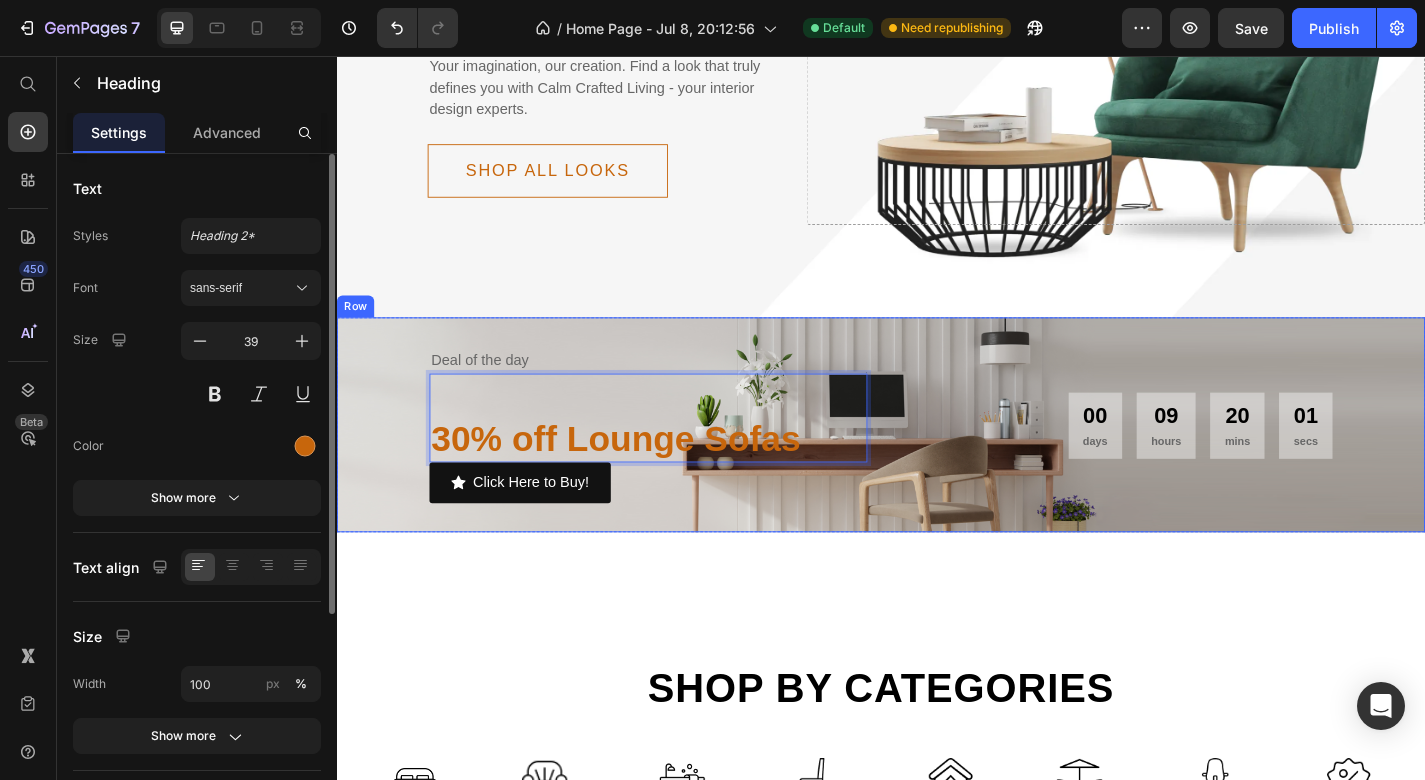 click on "Deal of the day Text ​​​​​​ 30% off Lounge Sofas Heading   0   Click Here to Buy! Button 00 days 09 hours 20 mins 01 secs CountDown Timer Row" at bounding box center [937, 462] 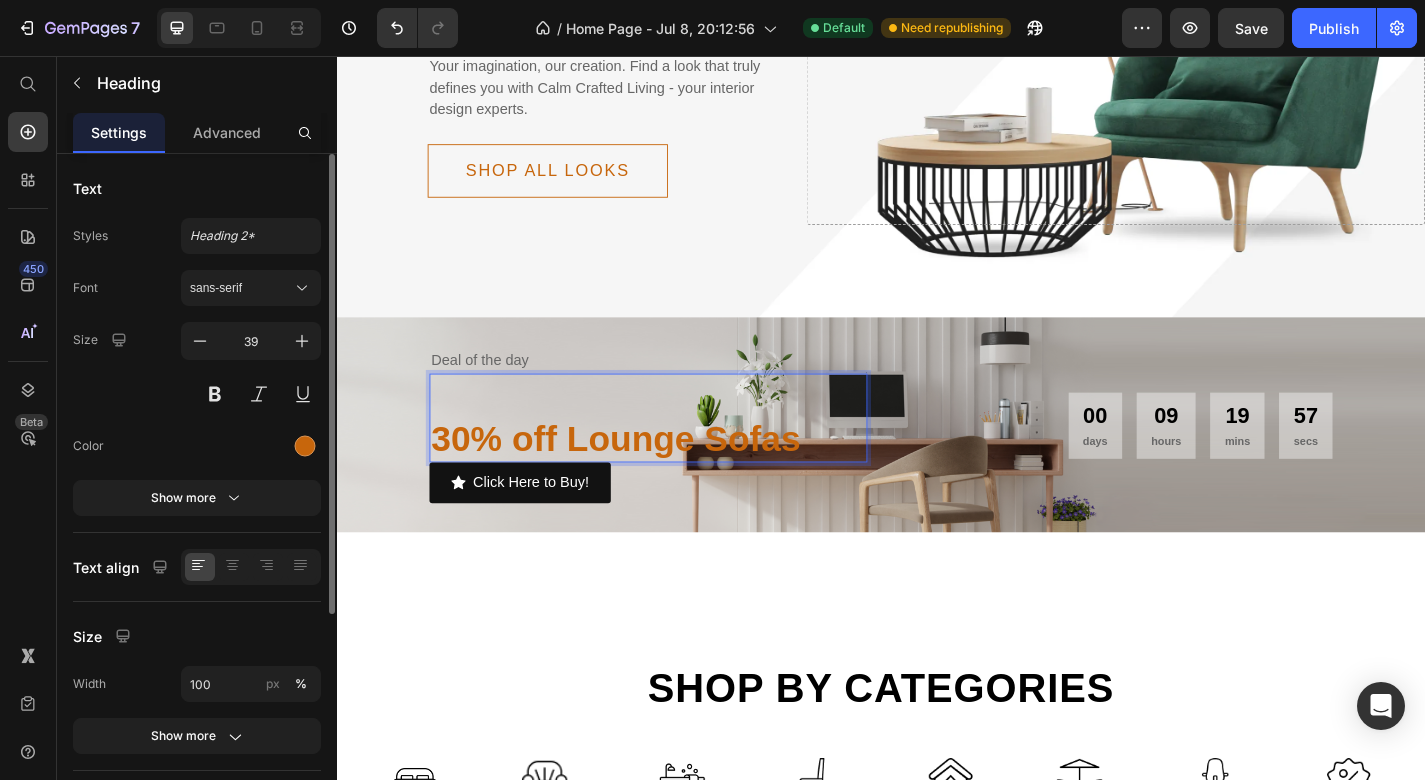 click on "30% off Lounge Sofas" at bounding box center (680, 455) 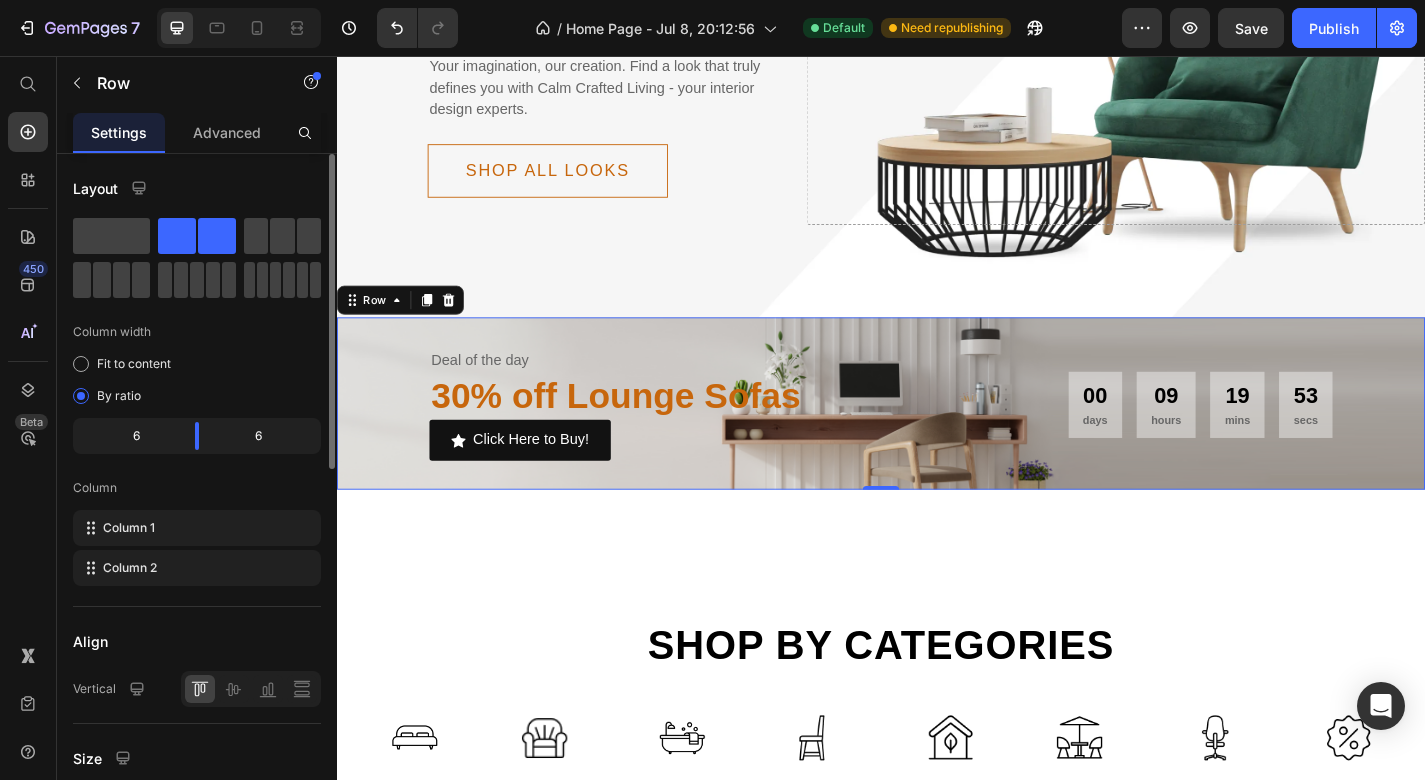 click on "Deal of the day Text 30% off Lounge Sofas Heading   Click Here to Buy! Button 00 days 09 hours 19 mins 53 secs CountDown Timer Row   0" at bounding box center [937, 439] 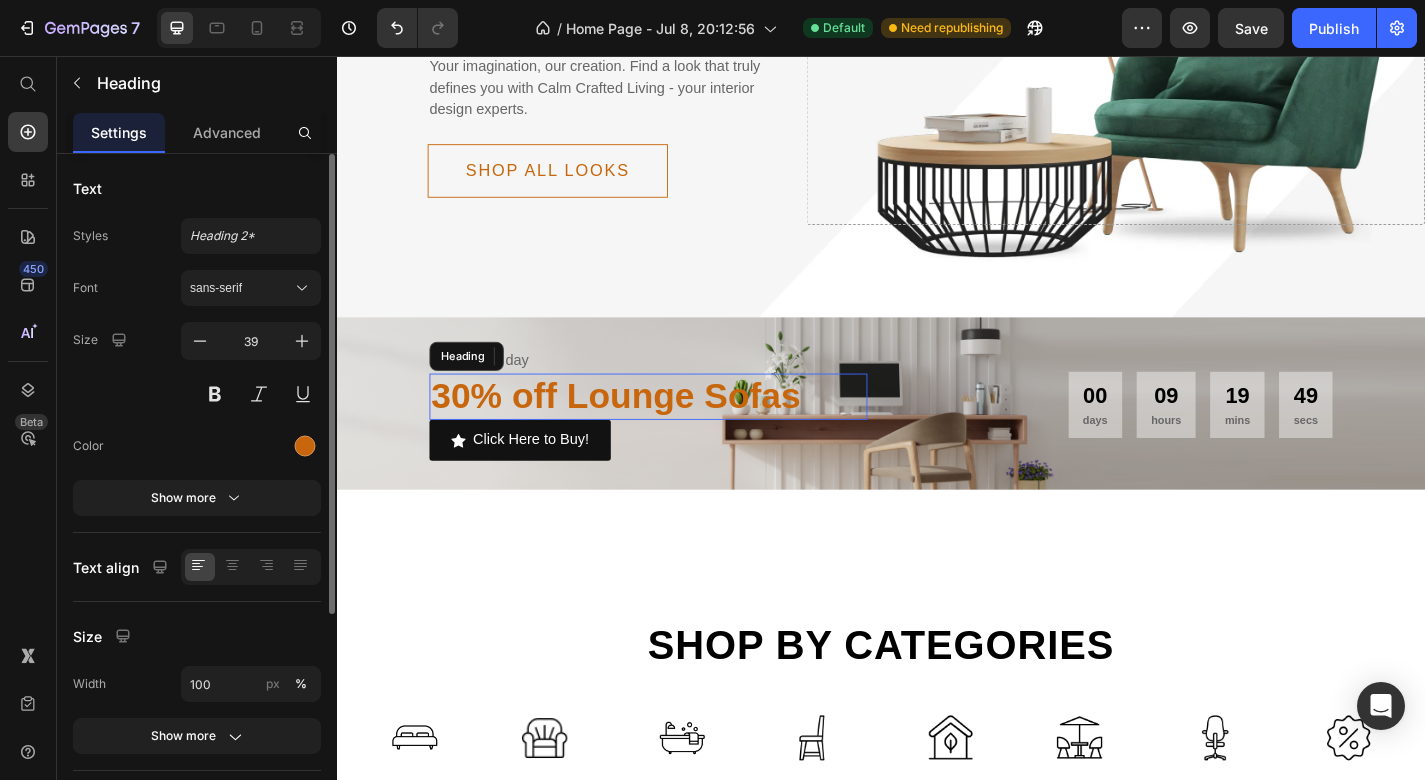 click on "30% off Lounge Sofas" at bounding box center [680, 431] 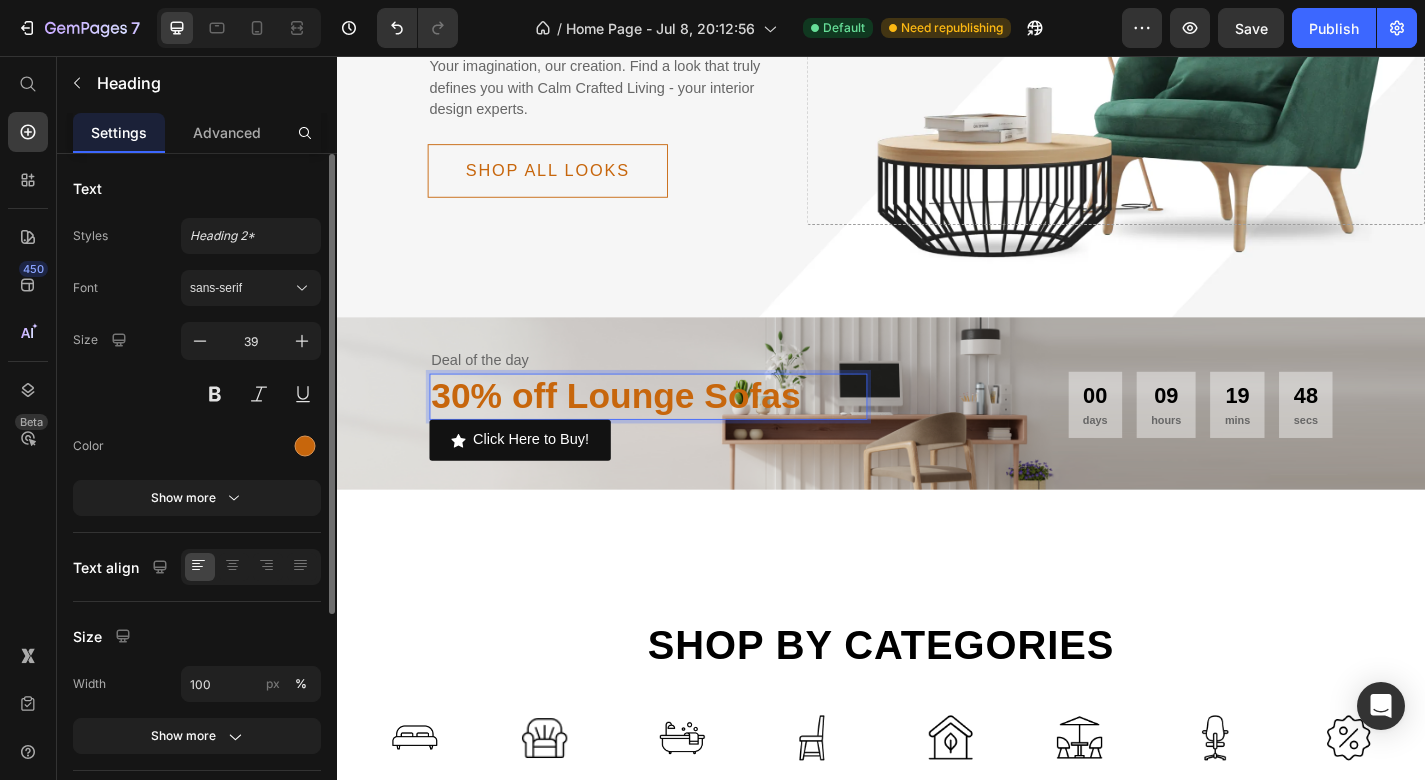 click on "30% off Lounge Sofas" at bounding box center (680, 431) 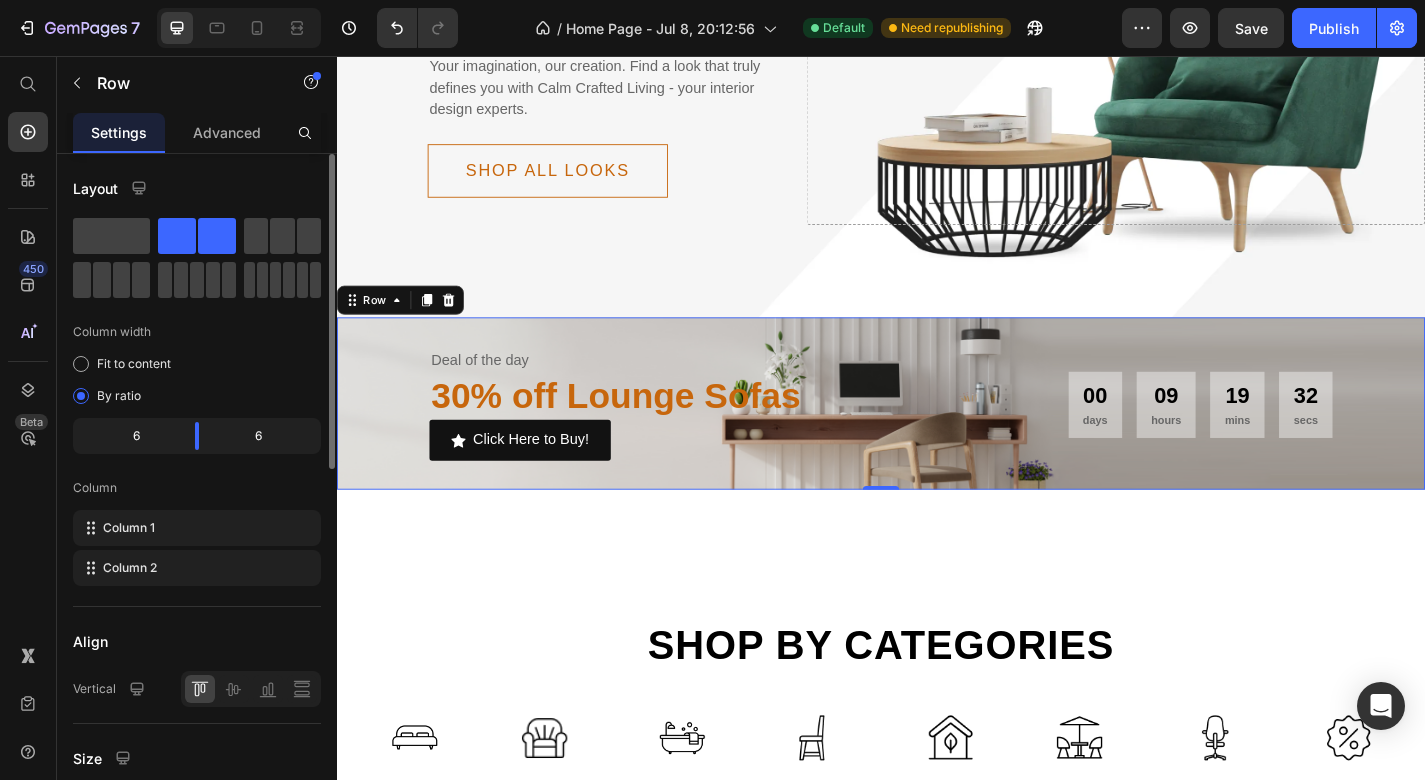 click on "Deal of the day Text 30% off Lounge Sofas Heading   Click Here to Buy! Button 00 days 09 hours 19 mins 32 secs CountDown Timer Row   0" at bounding box center [937, 439] 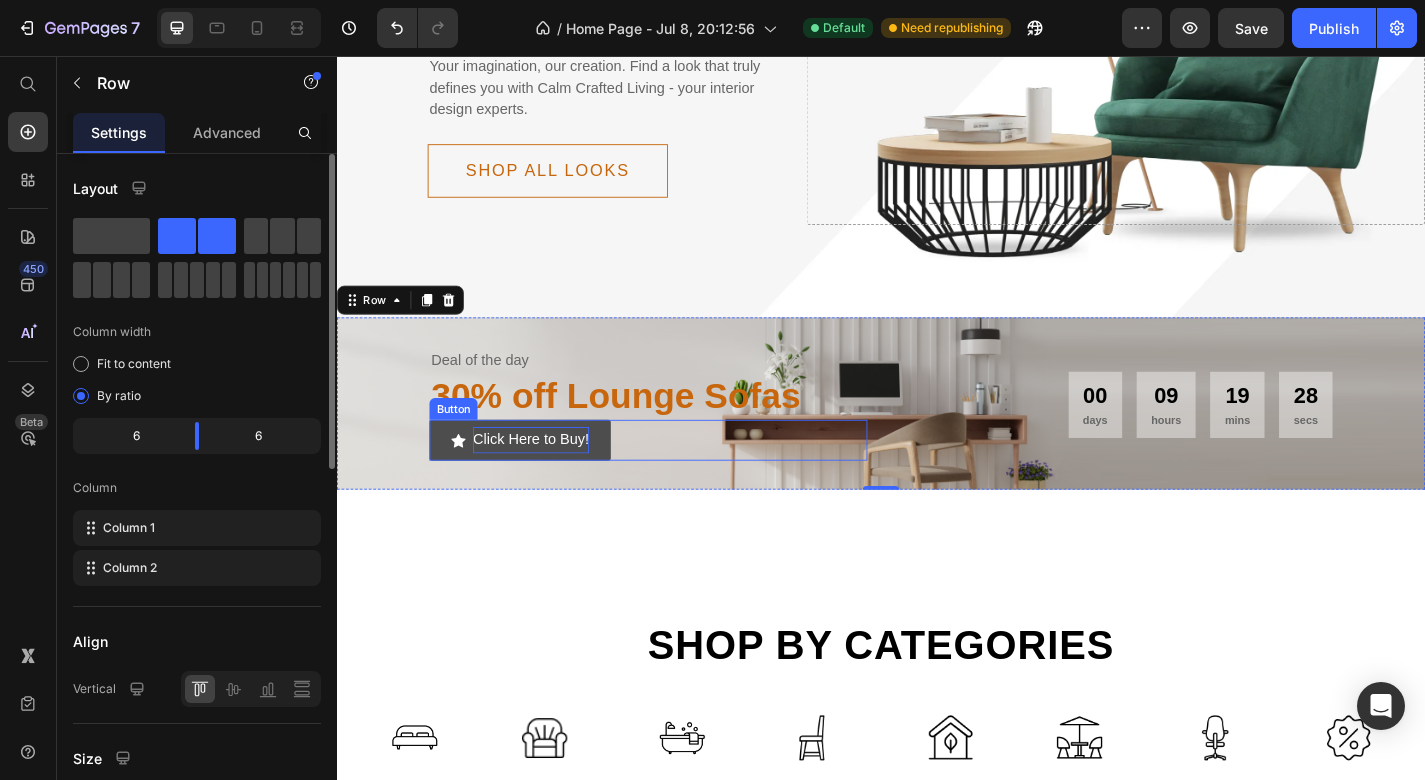 click on "Click Here to Buy!" at bounding box center (551, 479) 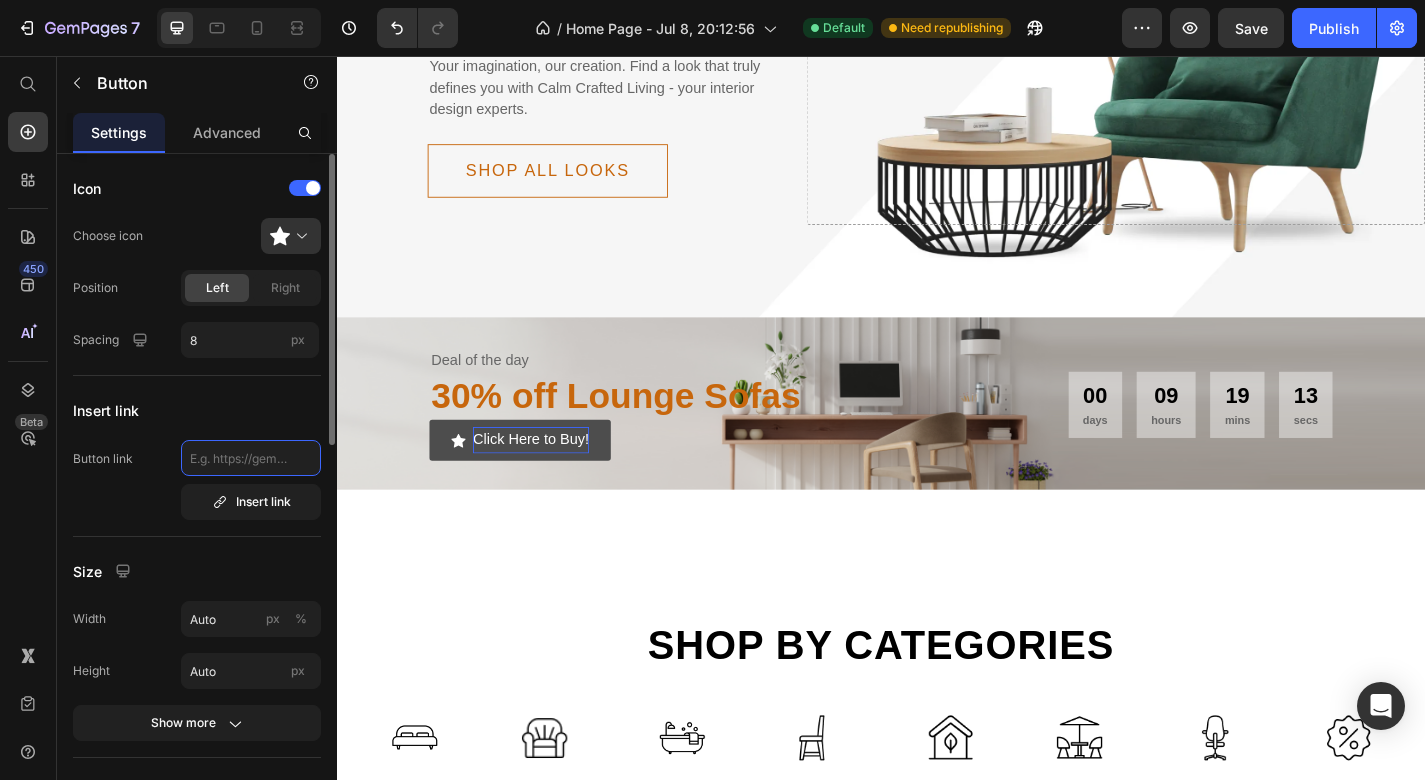 click 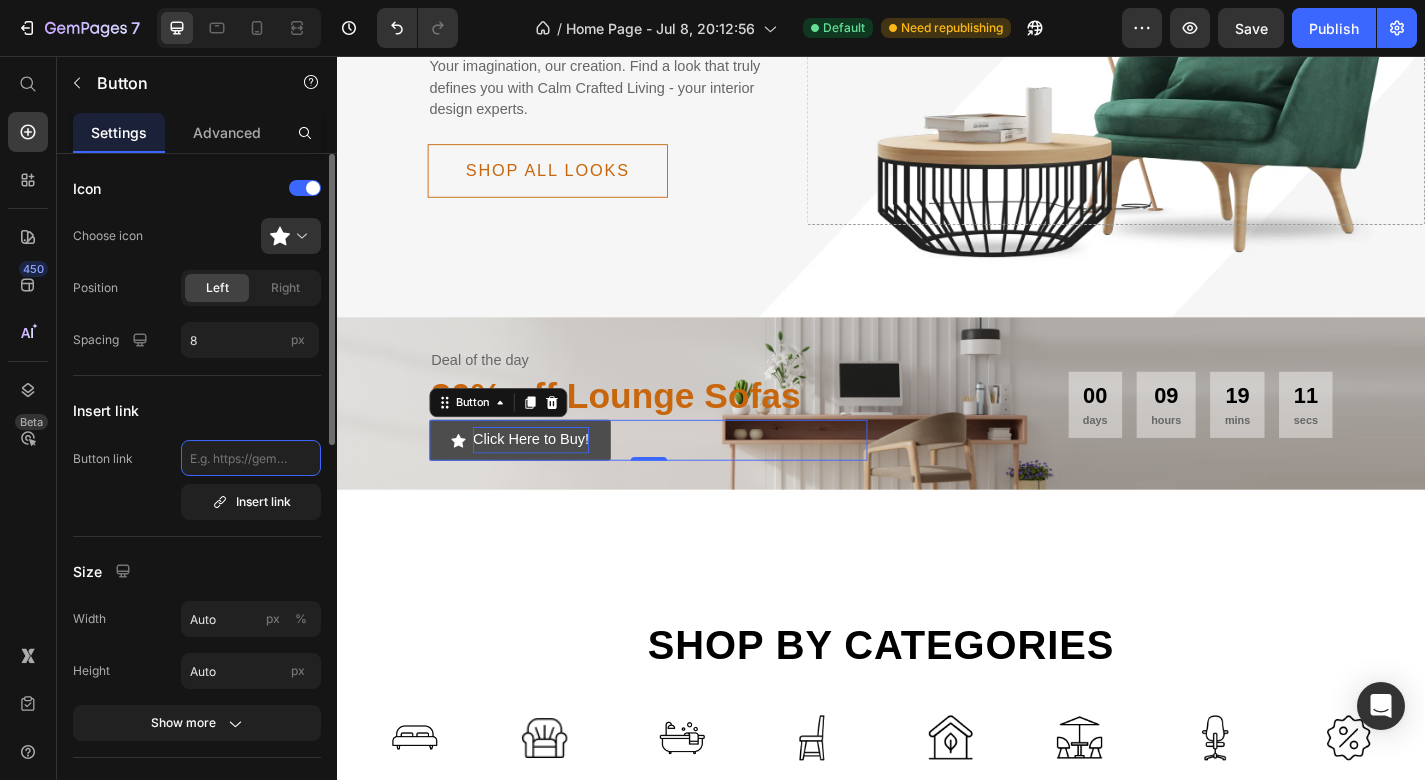 type on "https://calmcraftedliving.com/collections/frontpage" 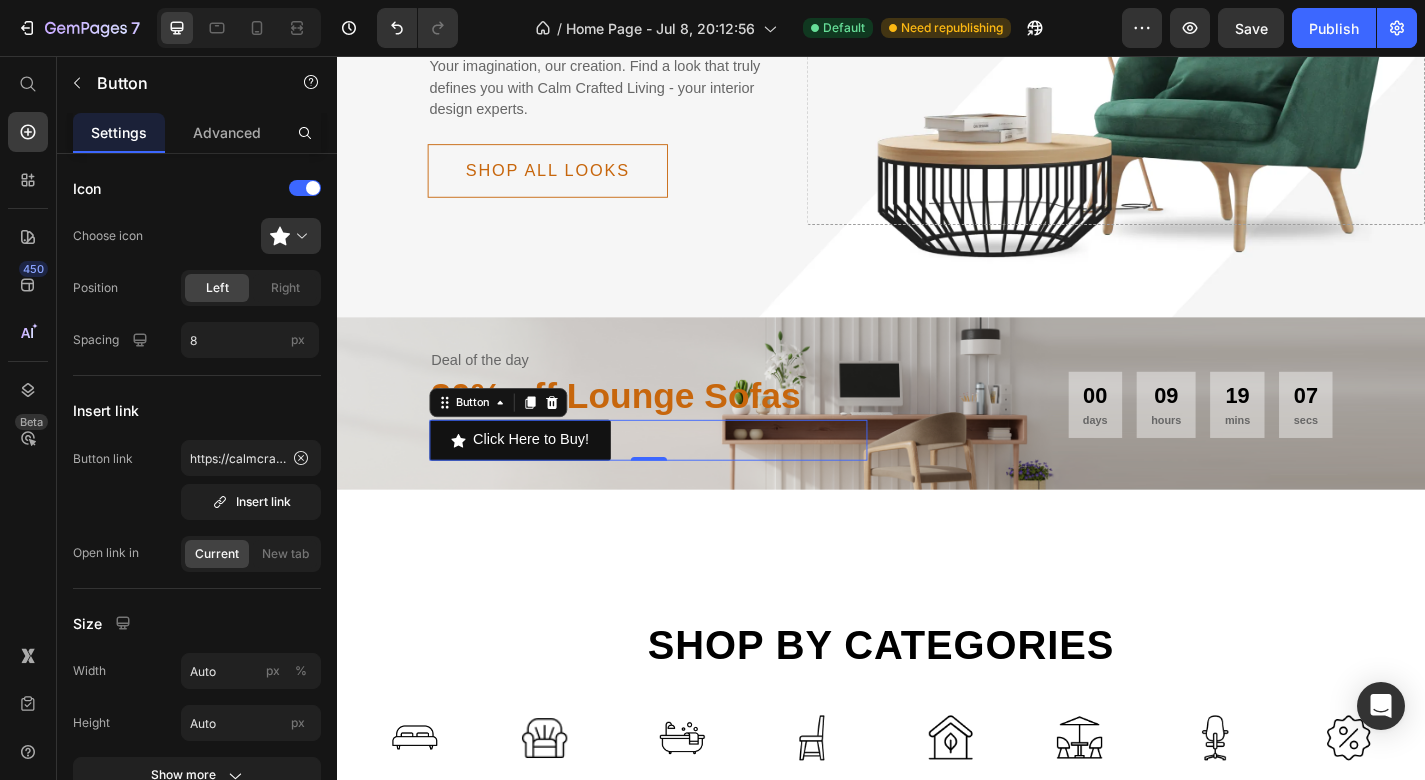click on "Delicately designed & ethically crafted Text Everything  your home deserves Heading Your imagination, our creation. Find a look that truly defines you with Calm Crafted Living - your interior design experts. Text Shop all looks Button Row
Drop element here Row Row Deal of the day Text 30% off Lounge Sofas Heading   Click Here to Buy! Button   0 00 days 09 hours 19 mins 07 secs CountDown Timer Row Row Section 1" at bounding box center [937, 173] 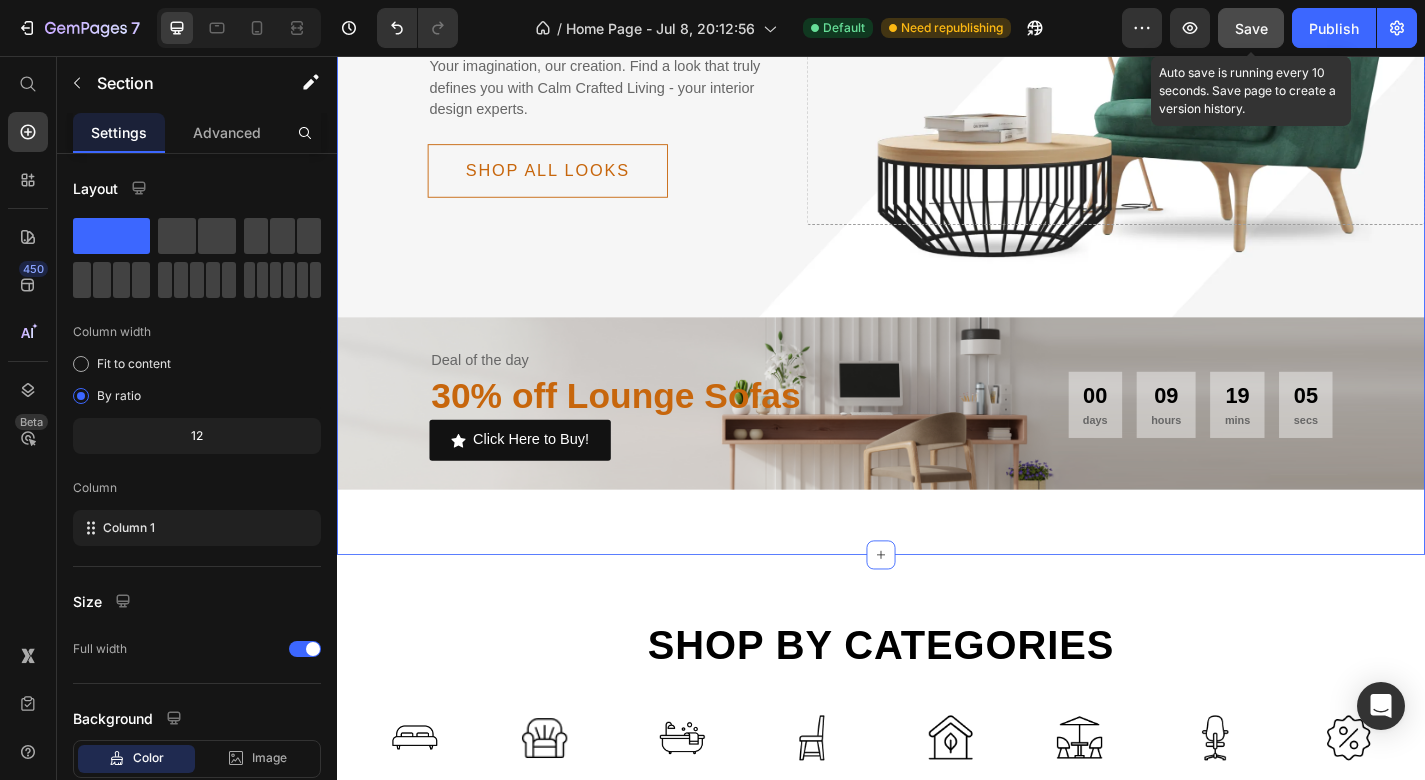 click on "Save" at bounding box center (1251, 28) 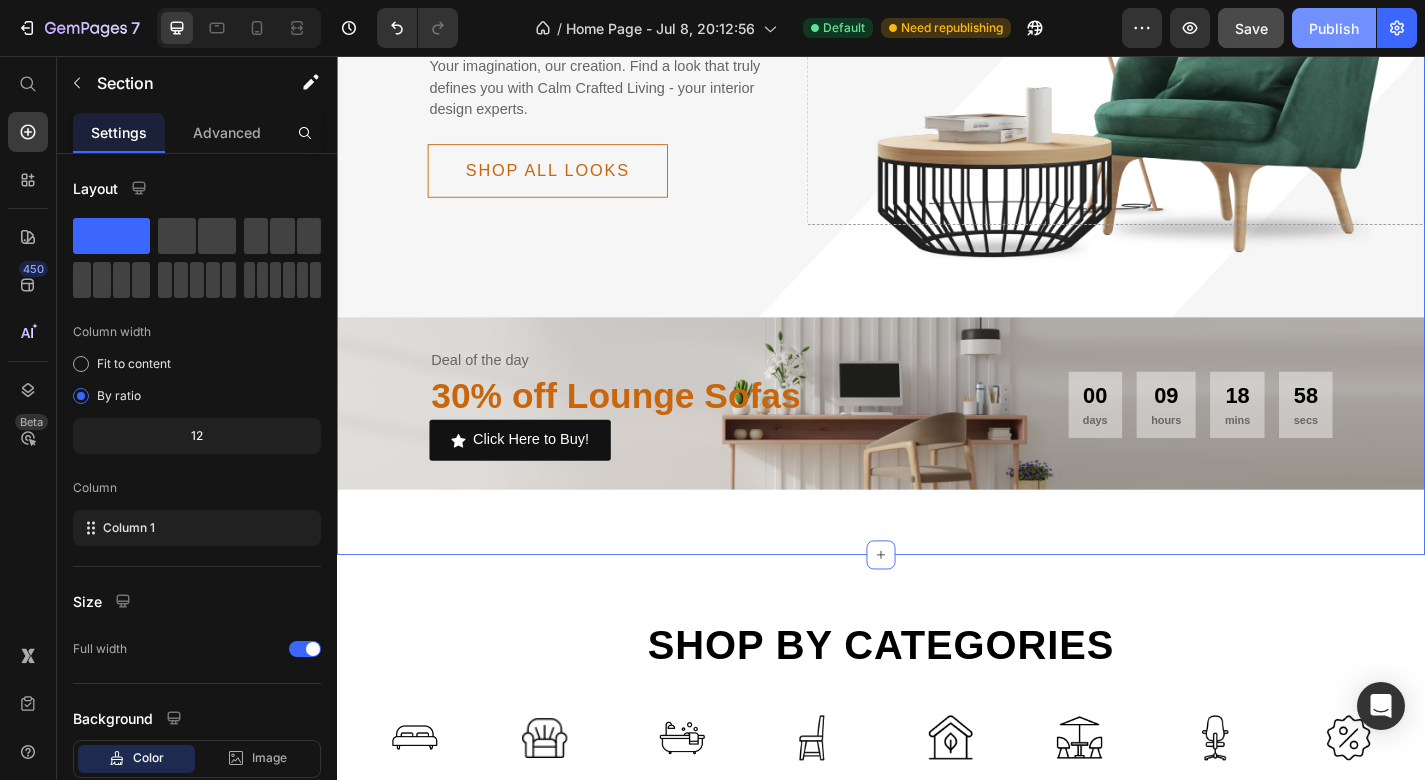 click on "Publish" 